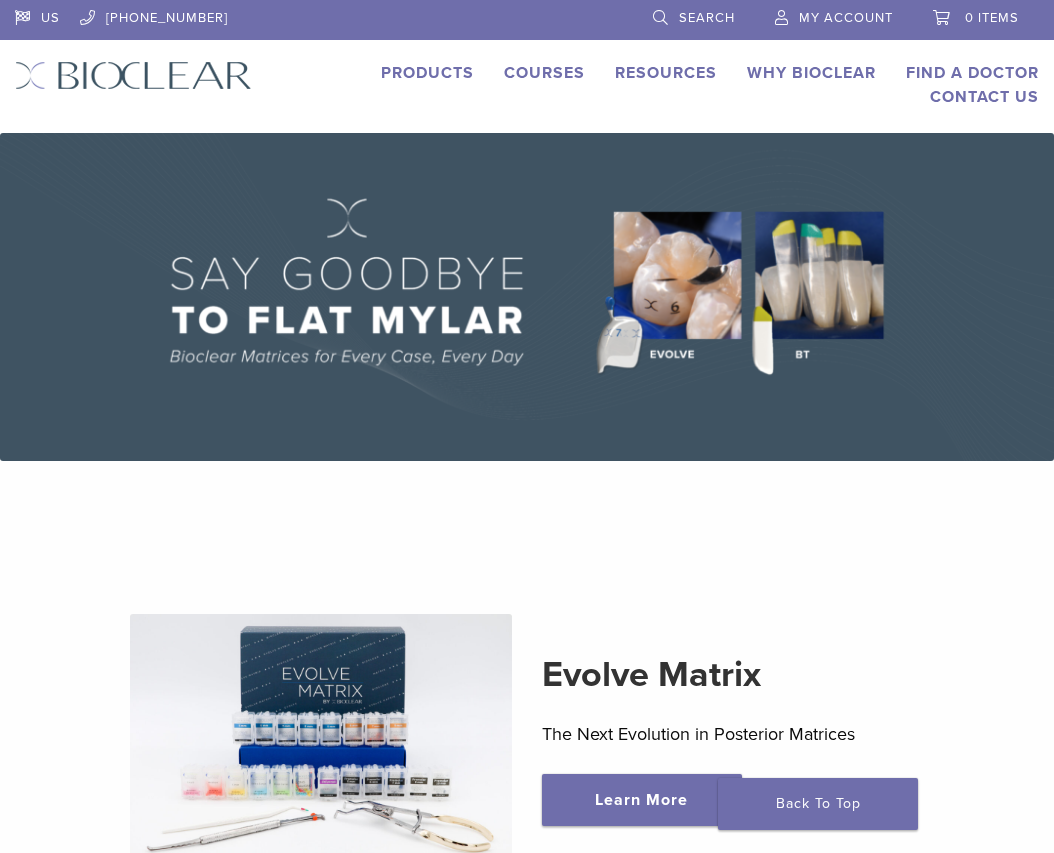 scroll, scrollTop: 0, scrollLeft: 0, axis: both 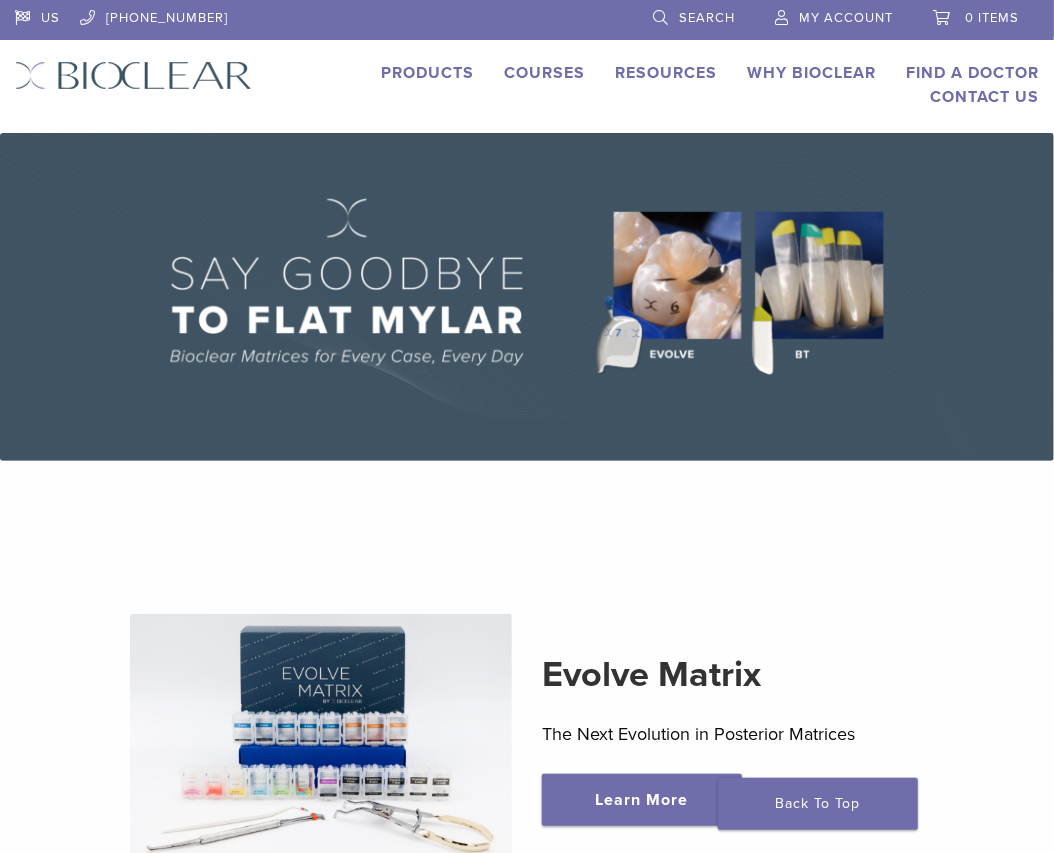 click on "My Account" at bounding box center (846, 18) 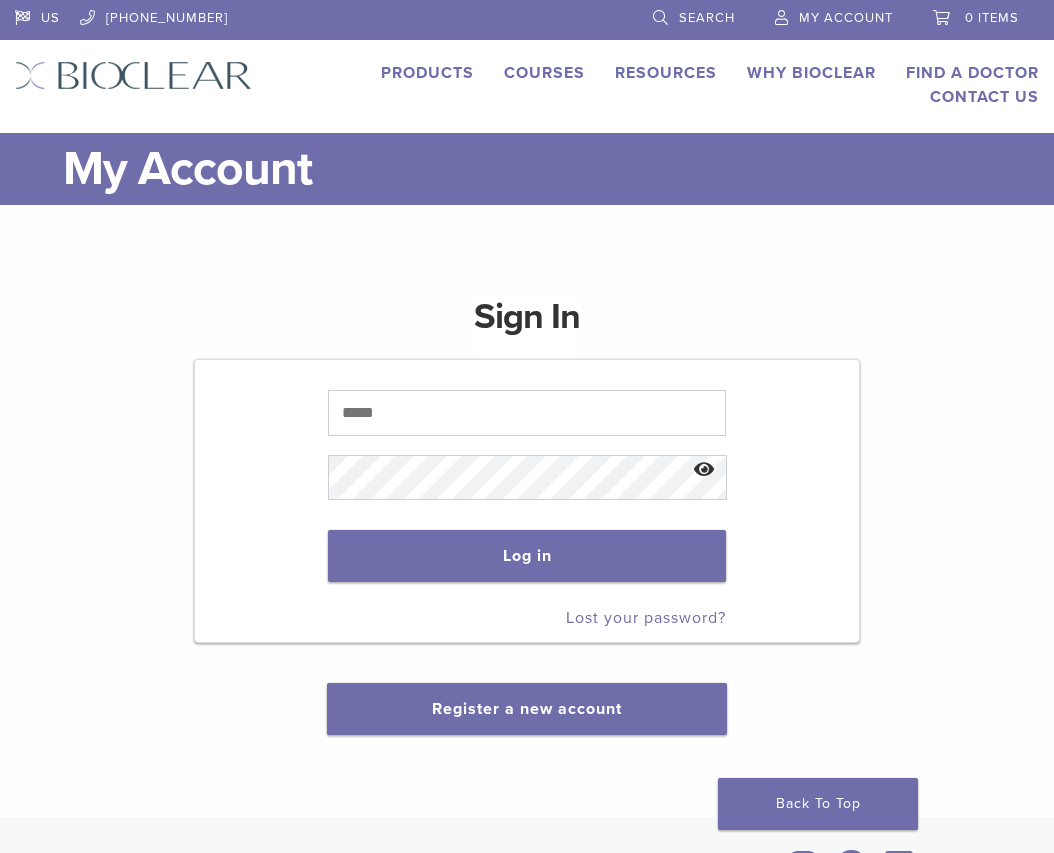 scroll, scrollTop: 0, scrollLeft: 0, axis: both 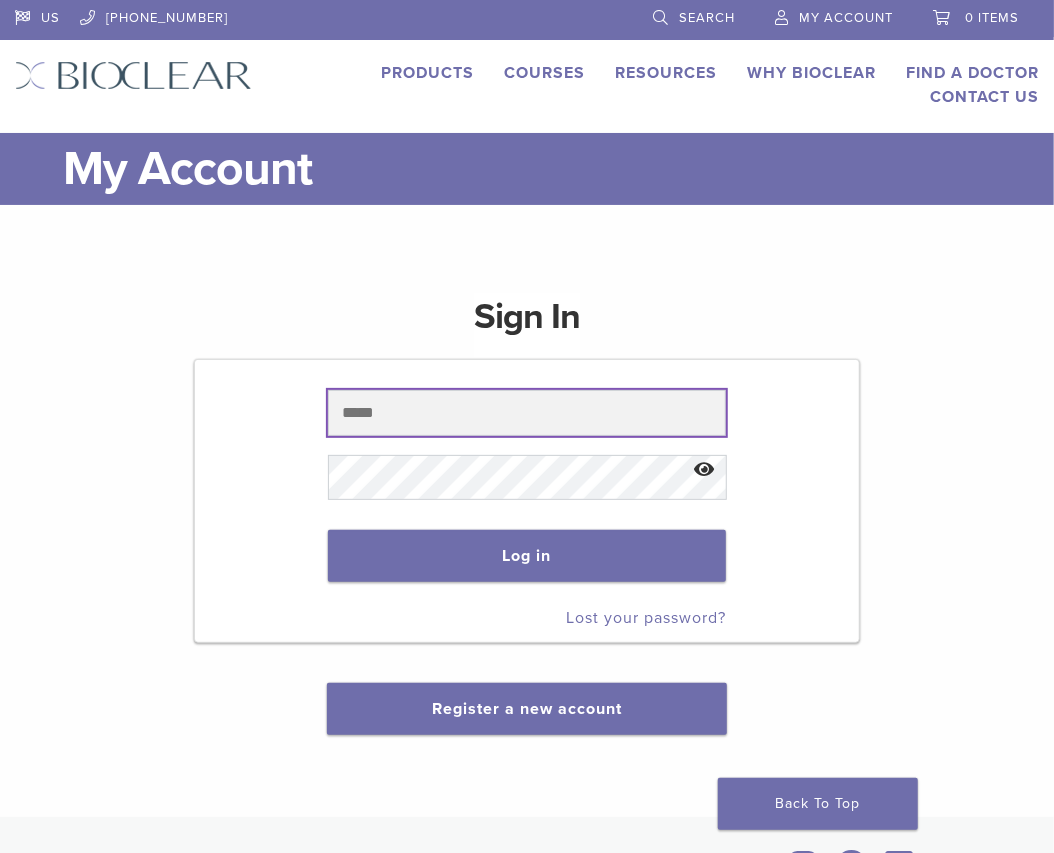 type on "**********" 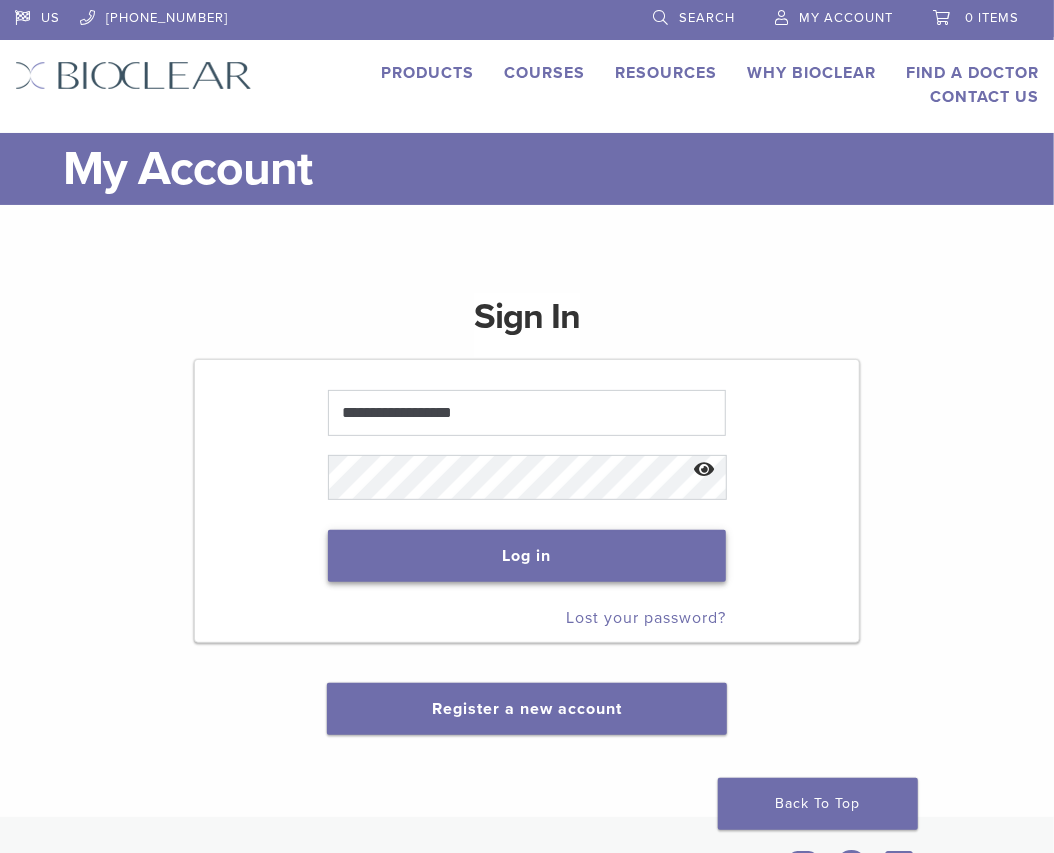 click on "Log in" at bounding box center [527, 556] 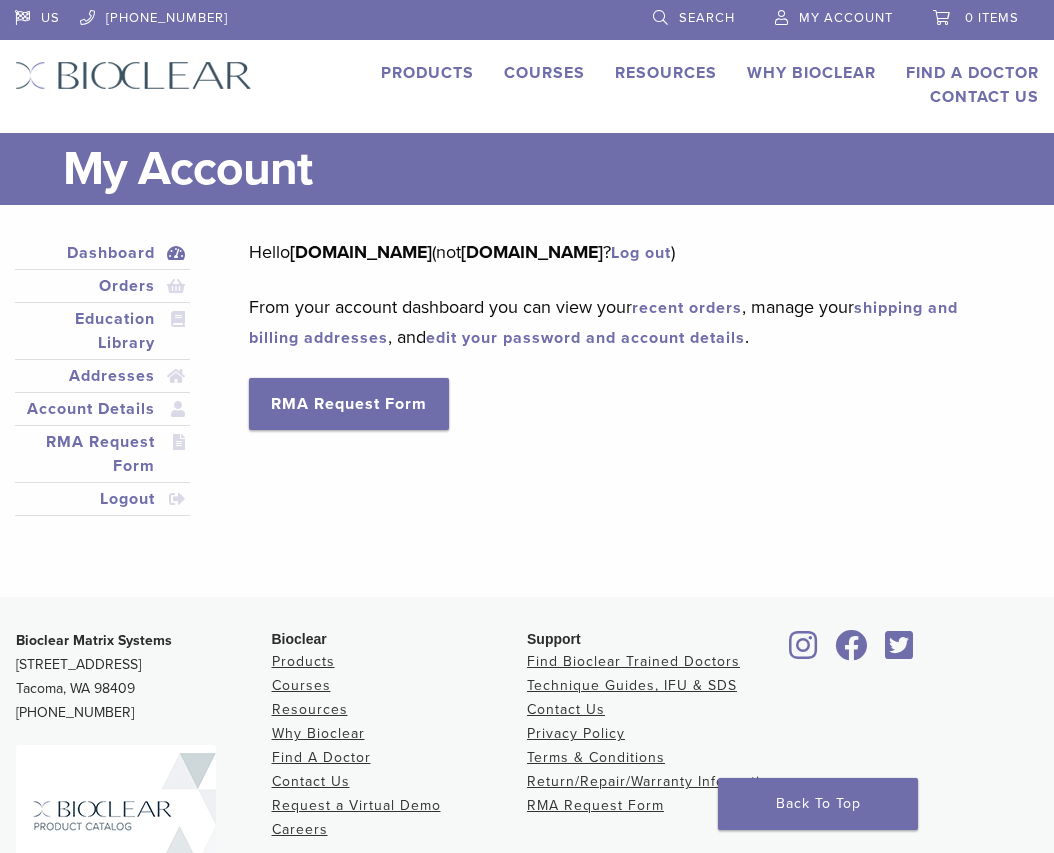 scroll, scrollTop: 0, scrollLeft: 0, axis: both 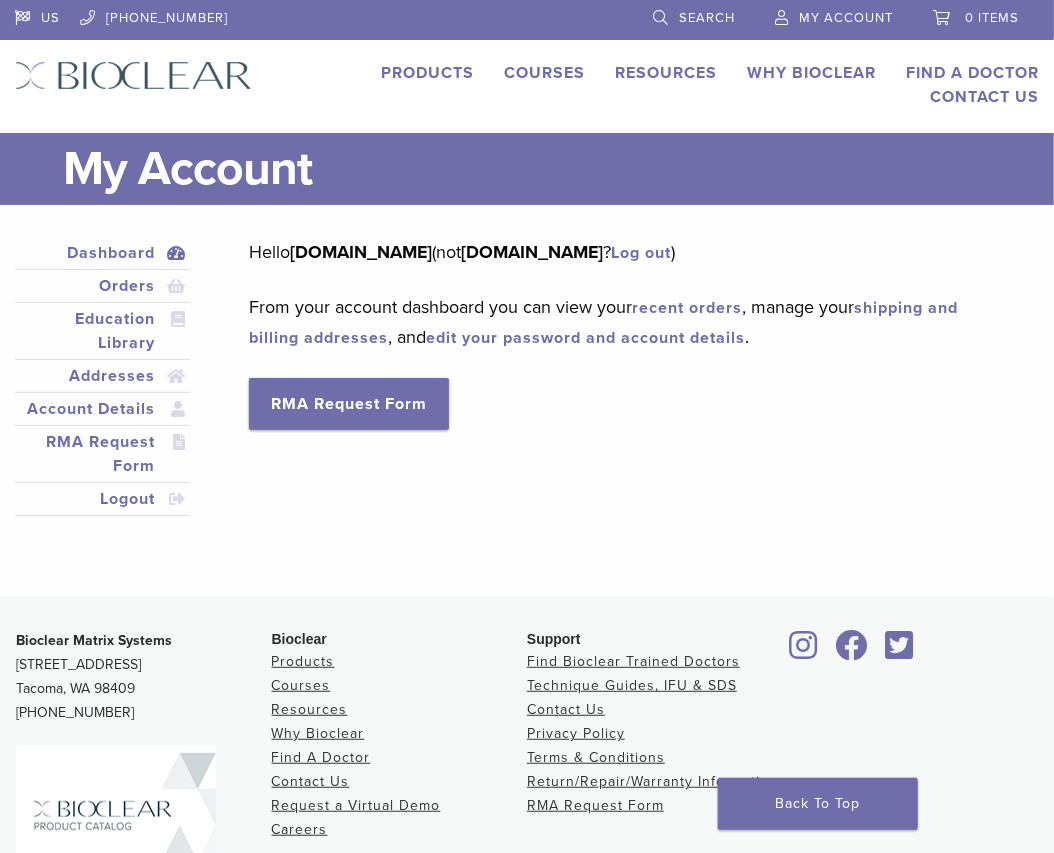 click on "Search" at bounding box center [707, 18] 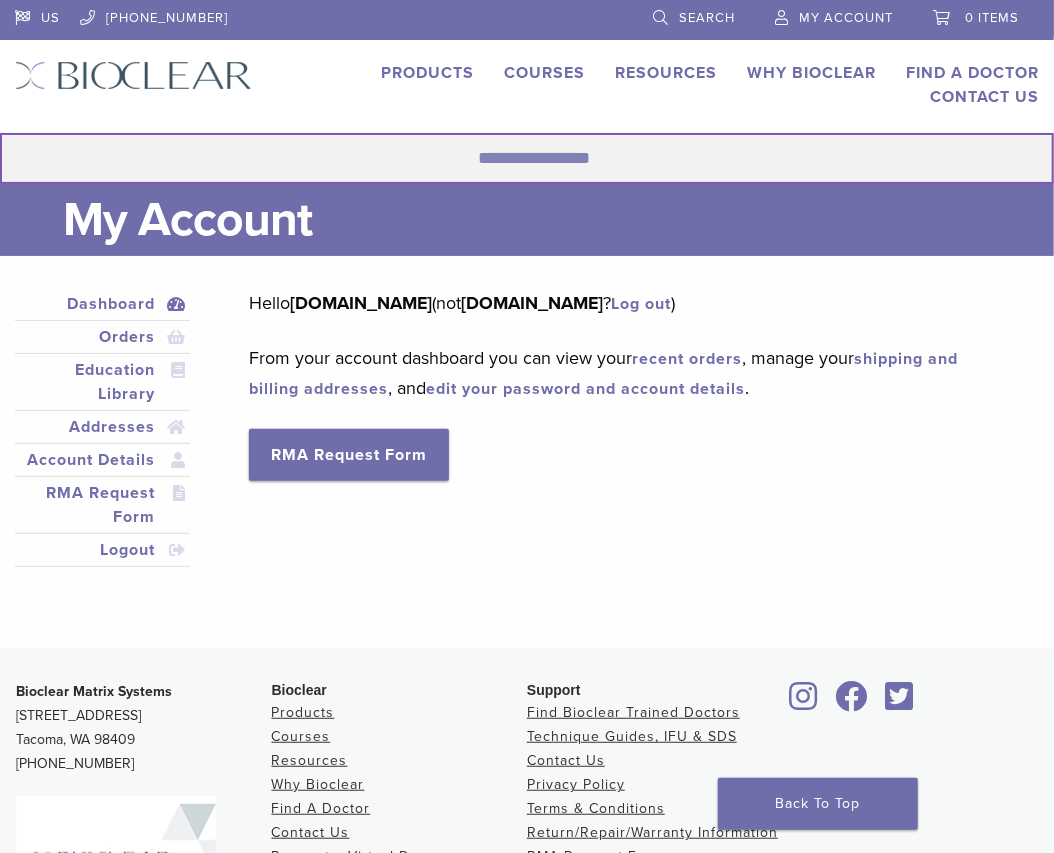 click on "Search for:" at bounding box center (527, 158) 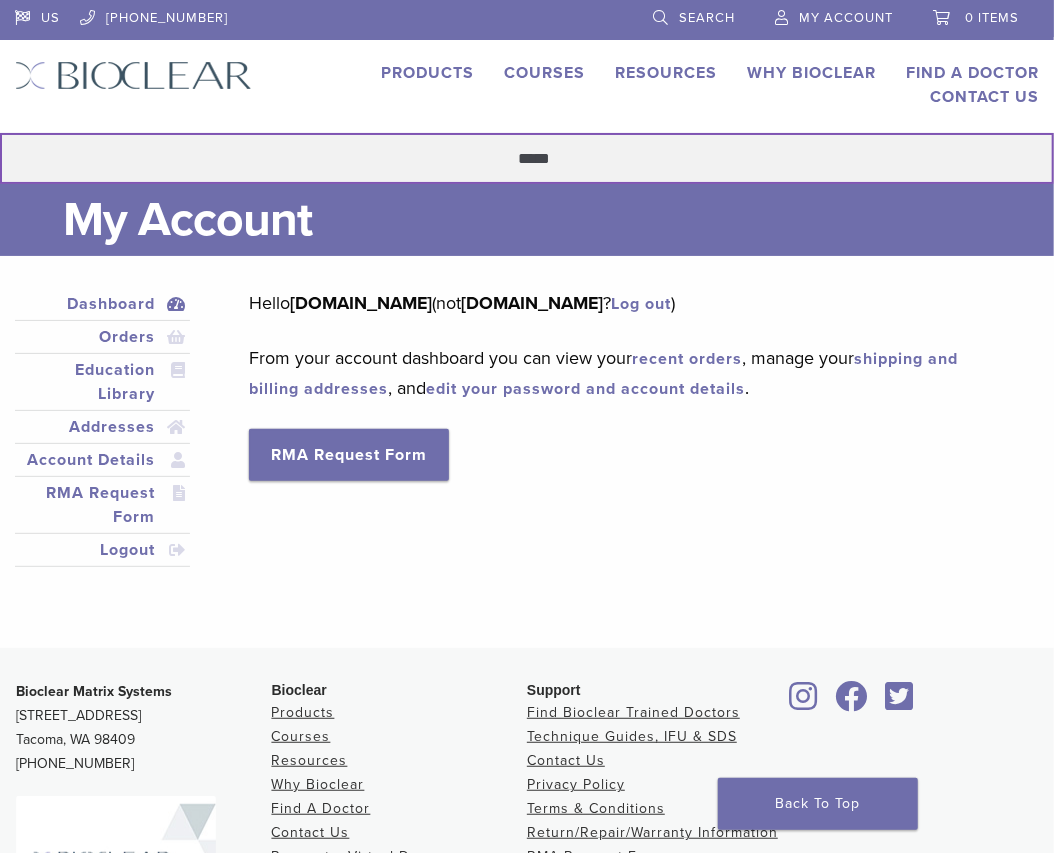 type on "*****" 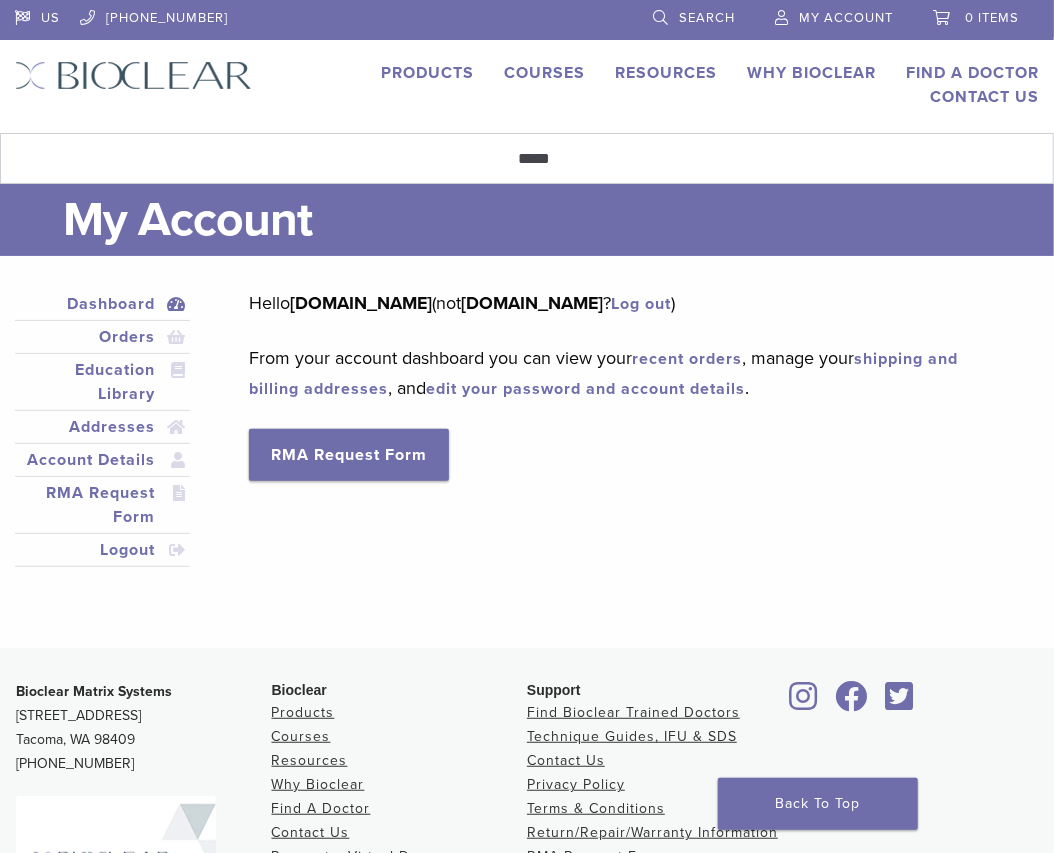 click on "My Account" at bounding box center [551, 220] 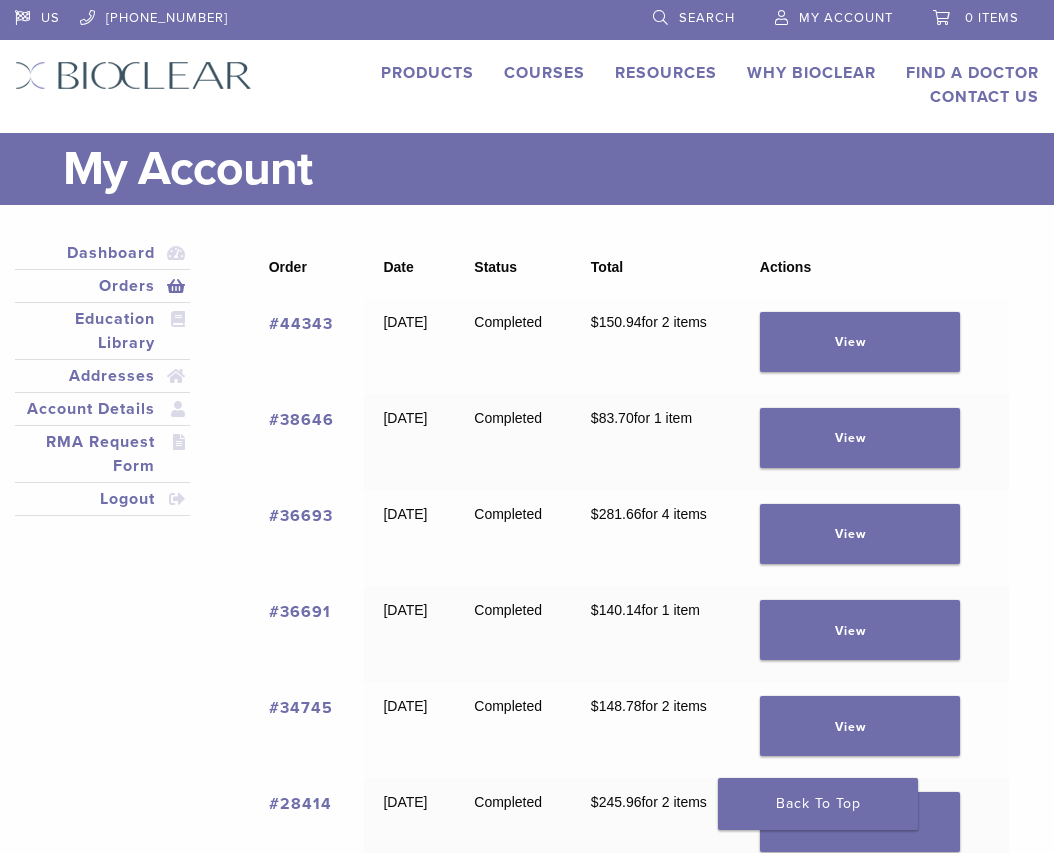 scroll, scrollTop: 0, scrollLeft: 0, axis: both 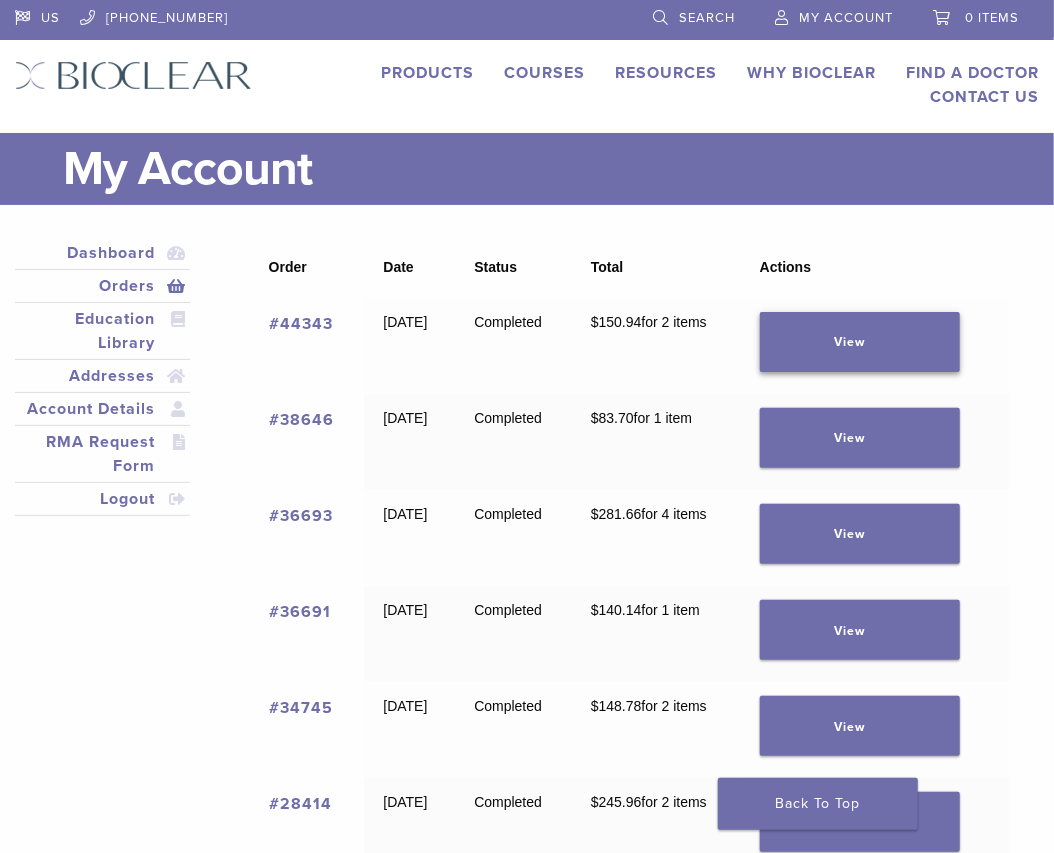 click on "View" at bounding box center (860, 342) 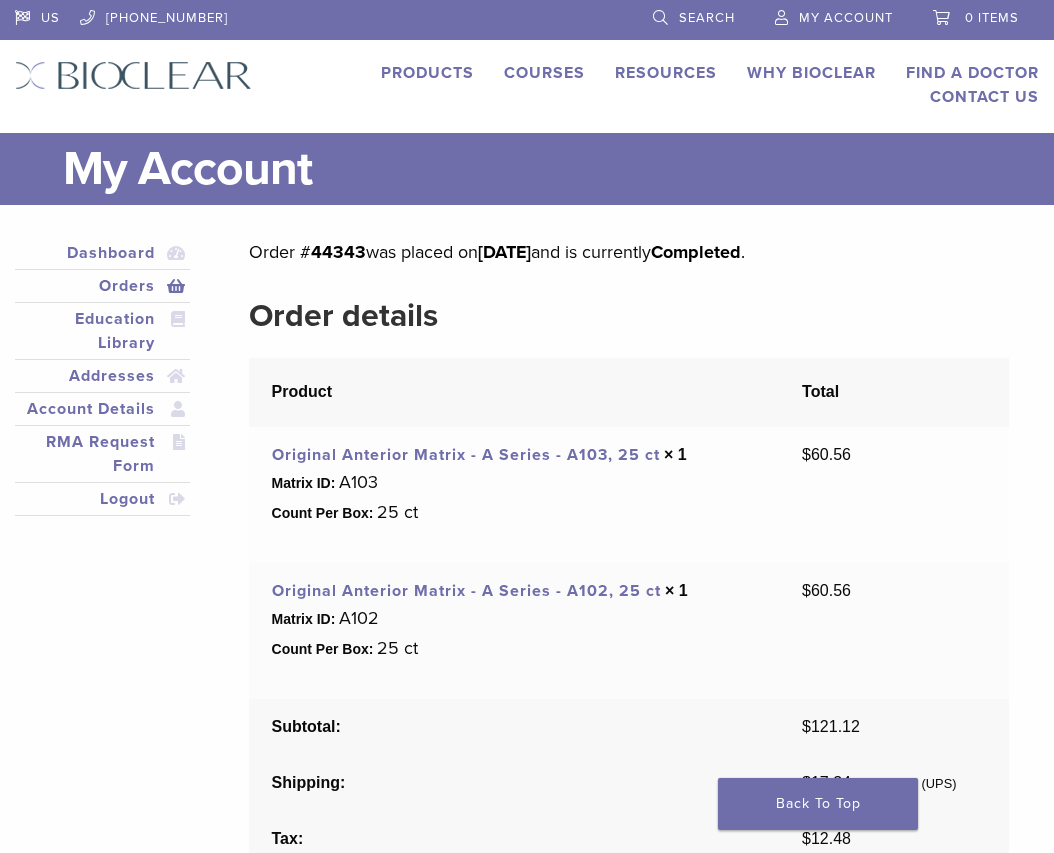 scroll, scrollTop: 0, scrollLeft: 0, axis: both 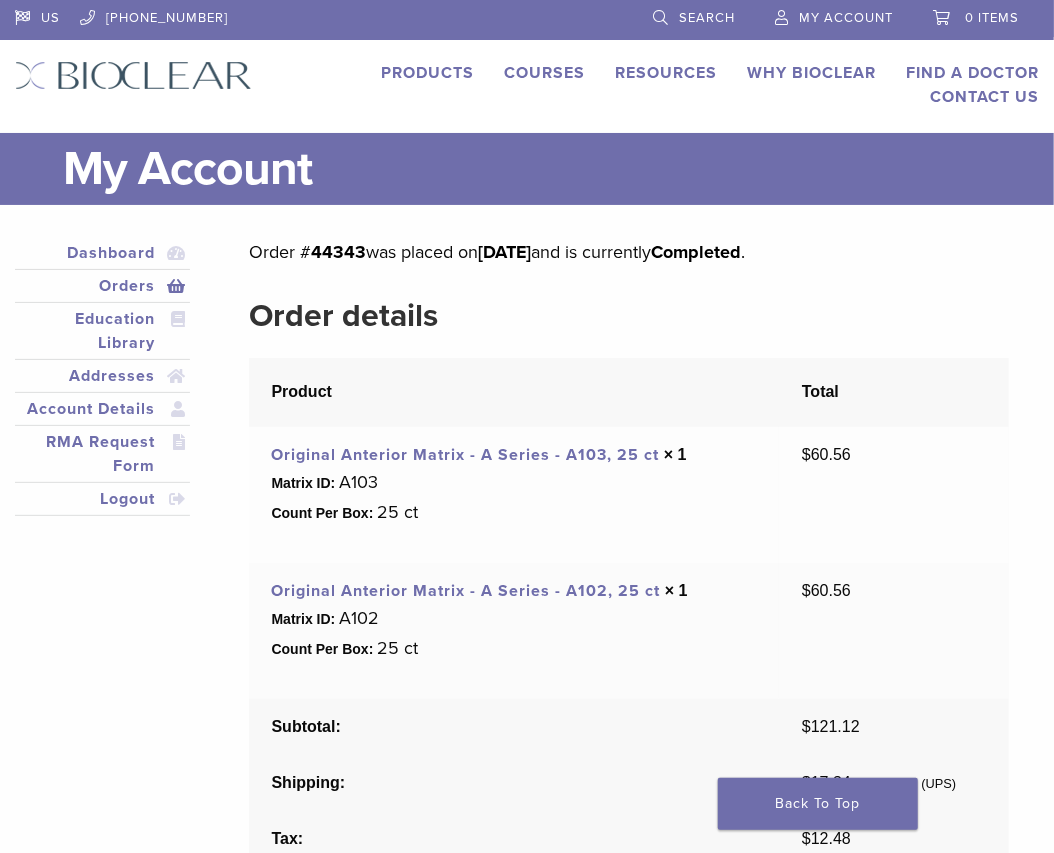 click on "Original Anterior Matrix - A Series - A103, 25 ct" at bounding box center (466, 455) 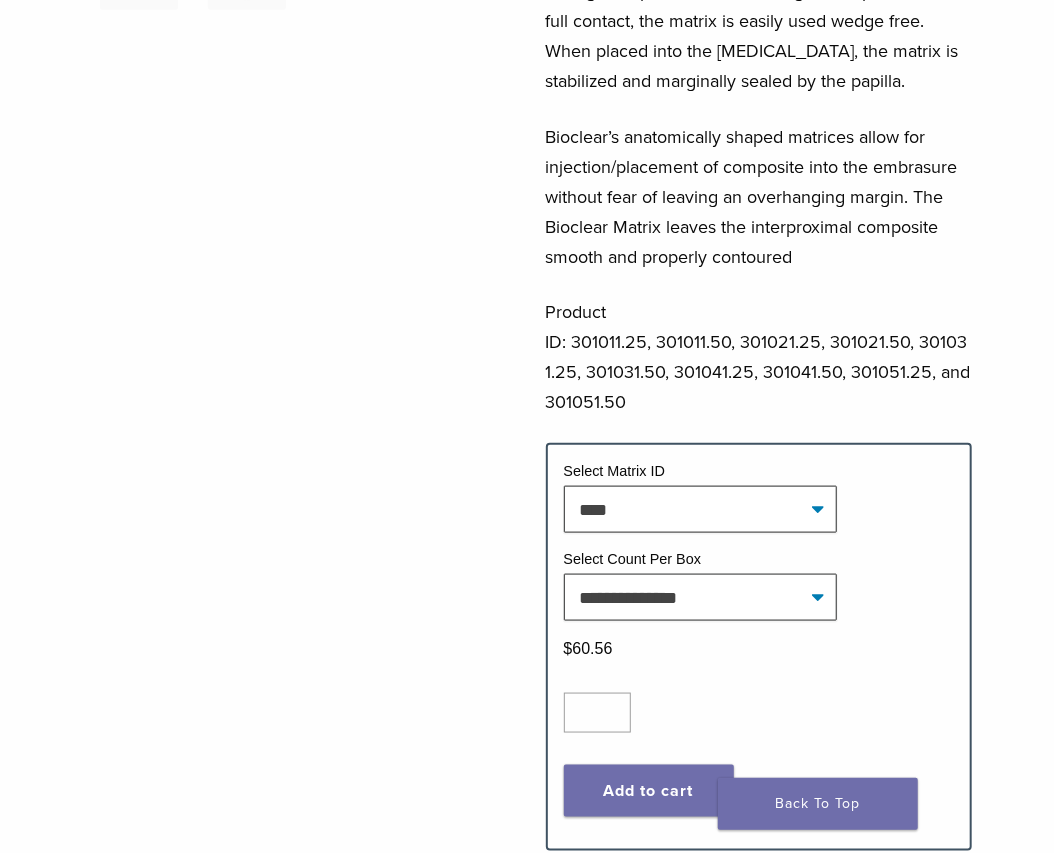 scroll, scrollTop: 700, scrollLeft: 0, axis: vertical 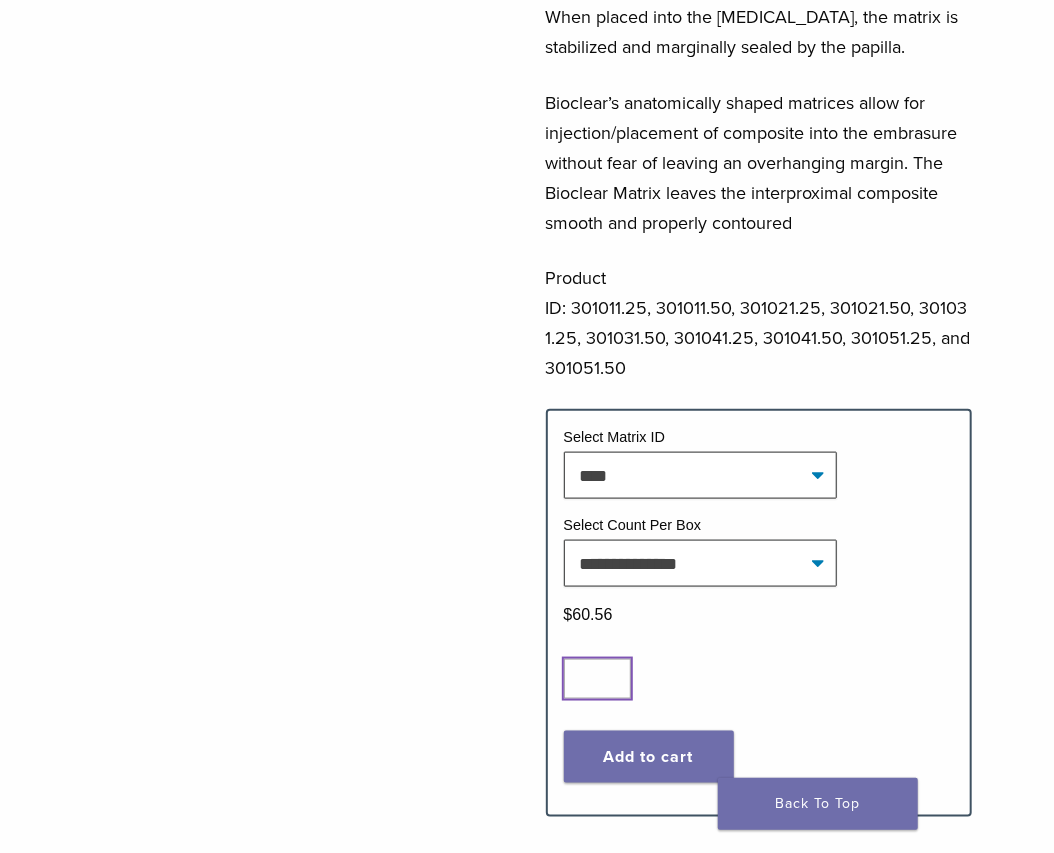 type on "*" 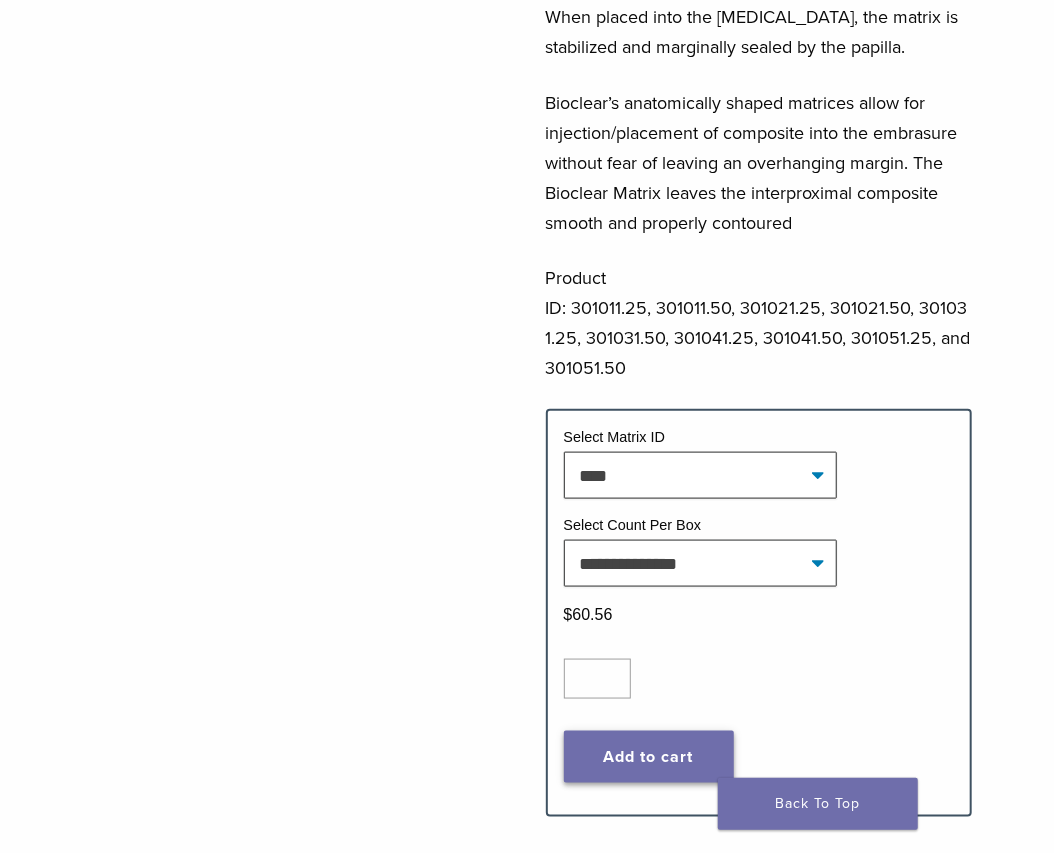 click on "Add to cart" 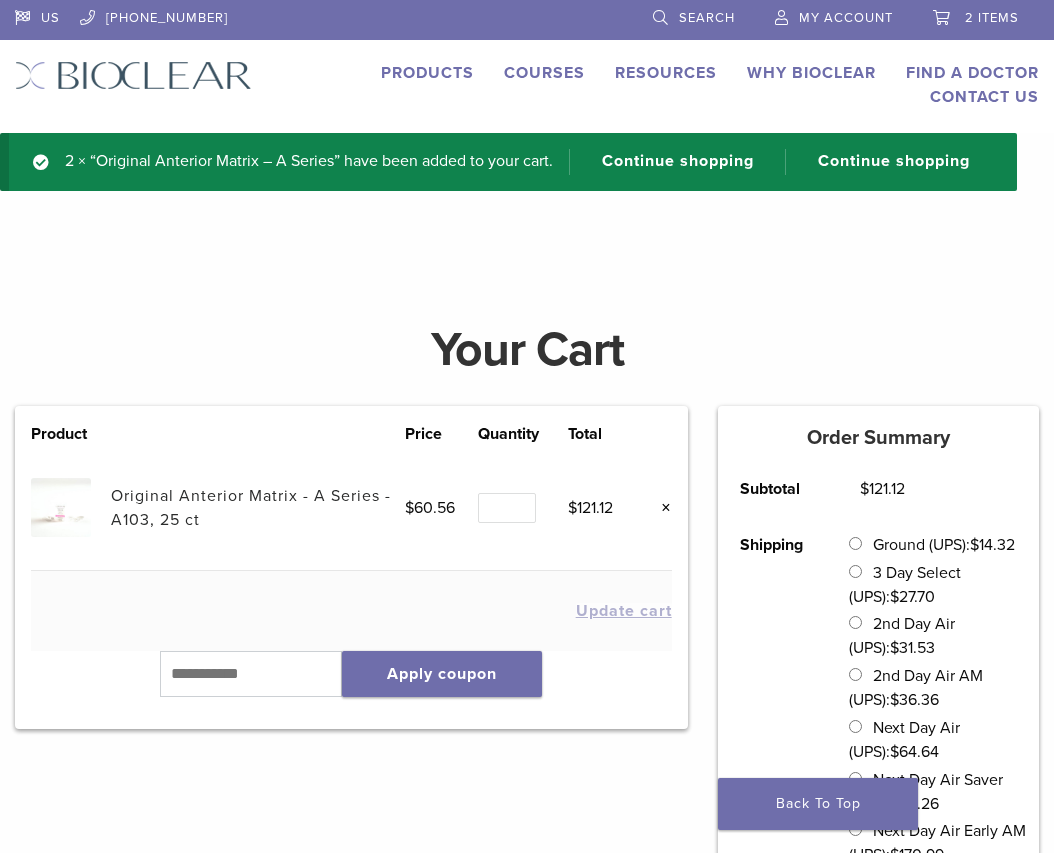 scroll, scrollTop: 0, scrollLeft: 0, axis: both 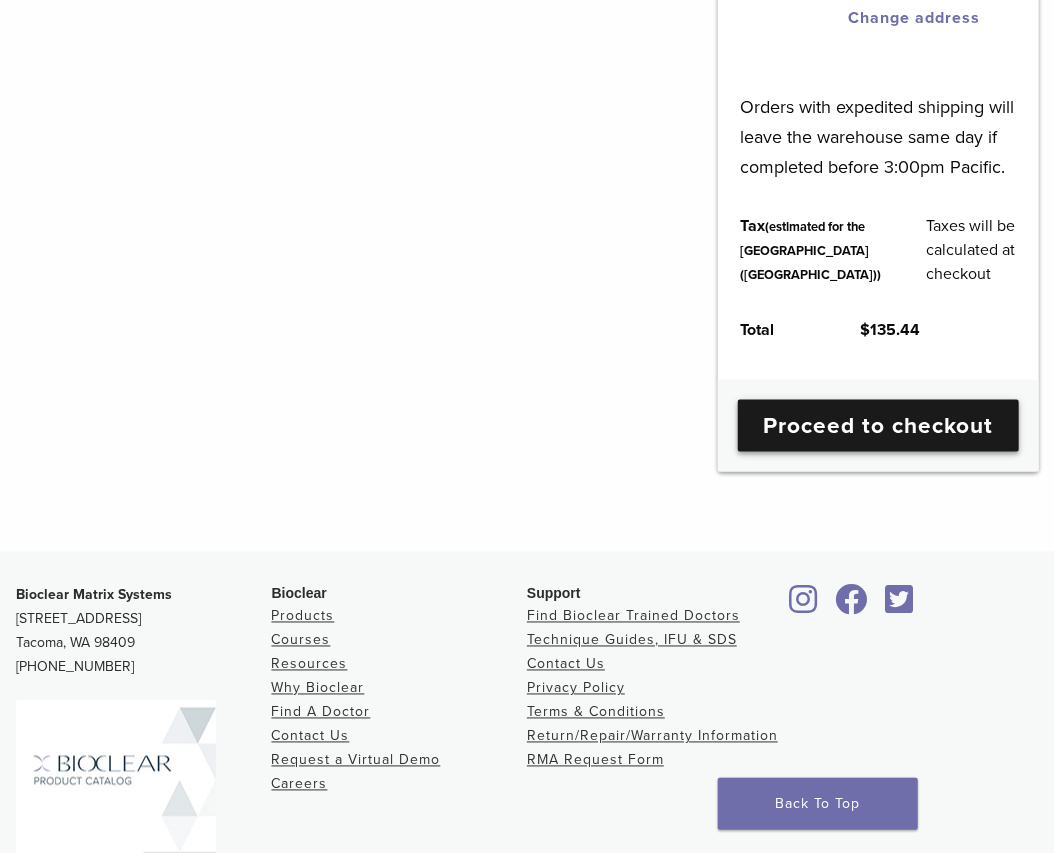 click on "Proceed to checkout" at bounding box center (878, 426) 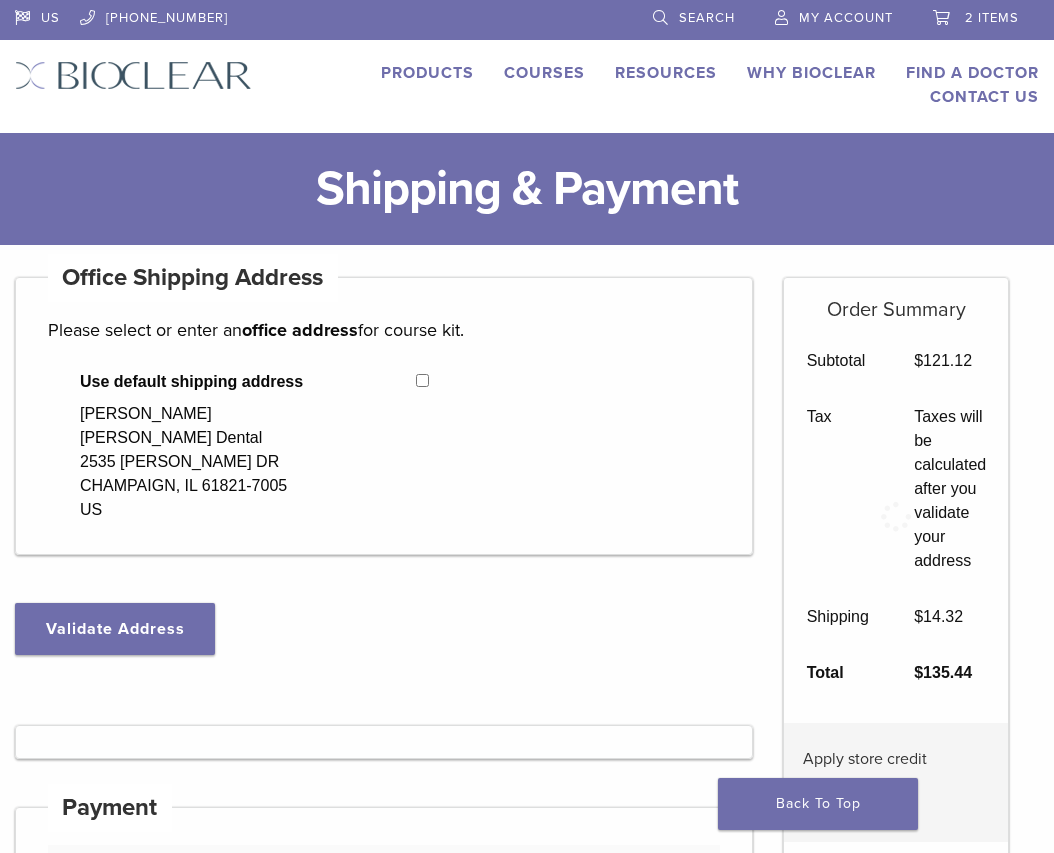 select on "**" 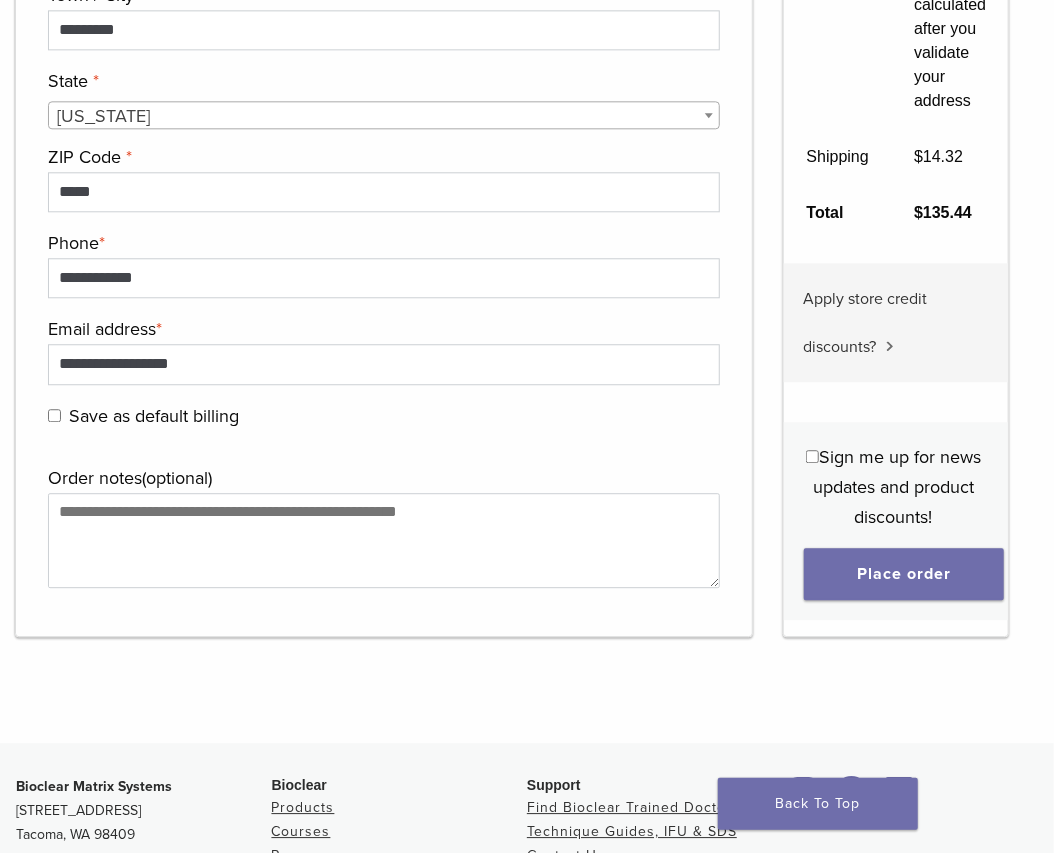 scroll, scrollTop: 2000, scrollLeft: 0, axis: vertical 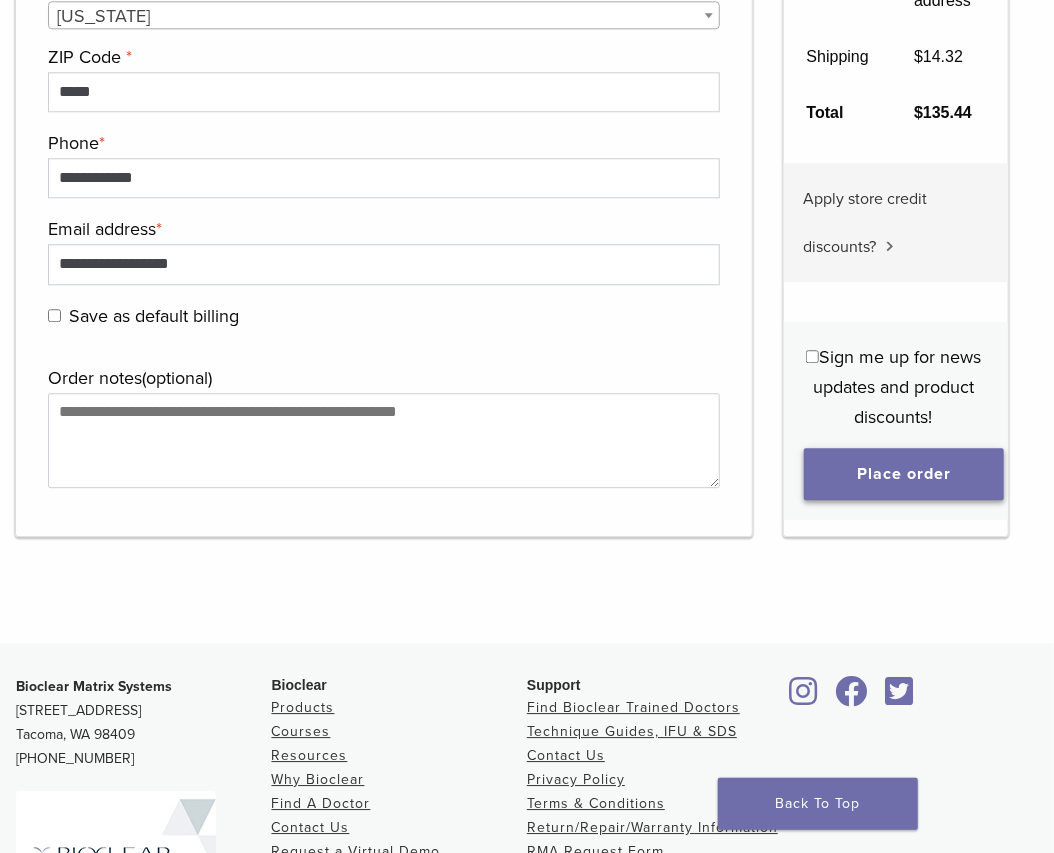 click on "Place order" at bounding box center [904, 474] 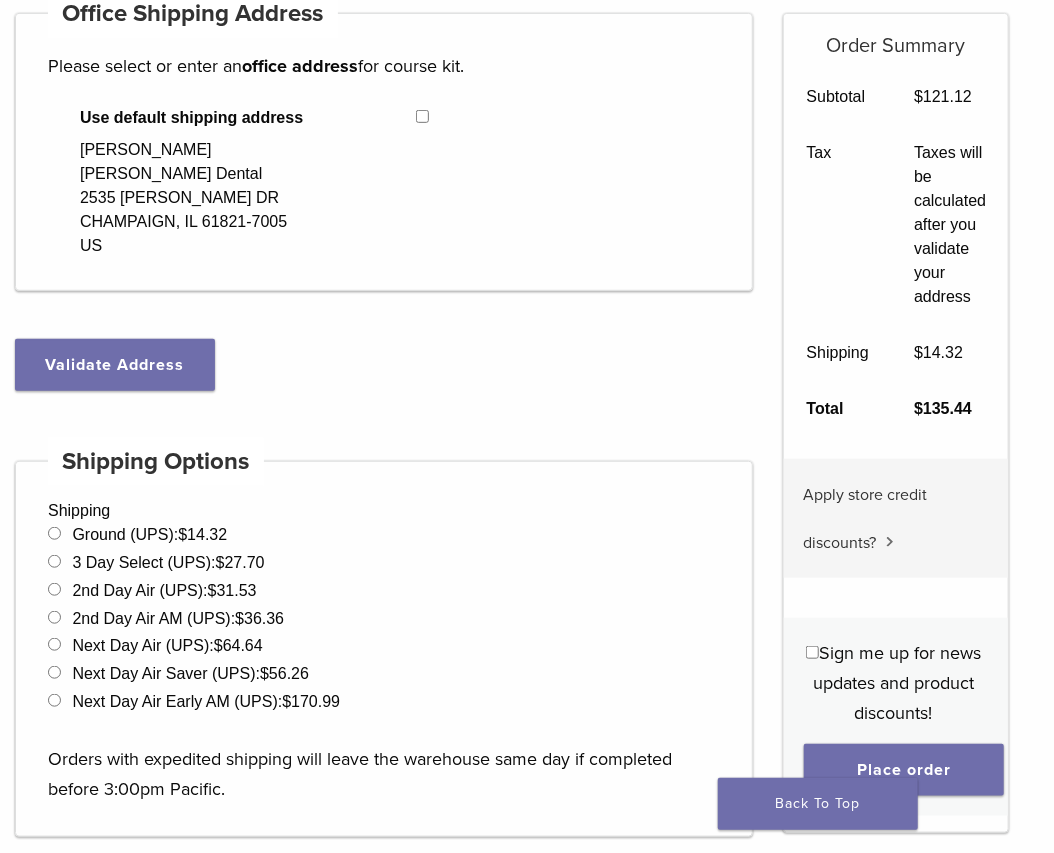 scroll, scrollTop: 78, scrollLeft: 0, axis: vertical 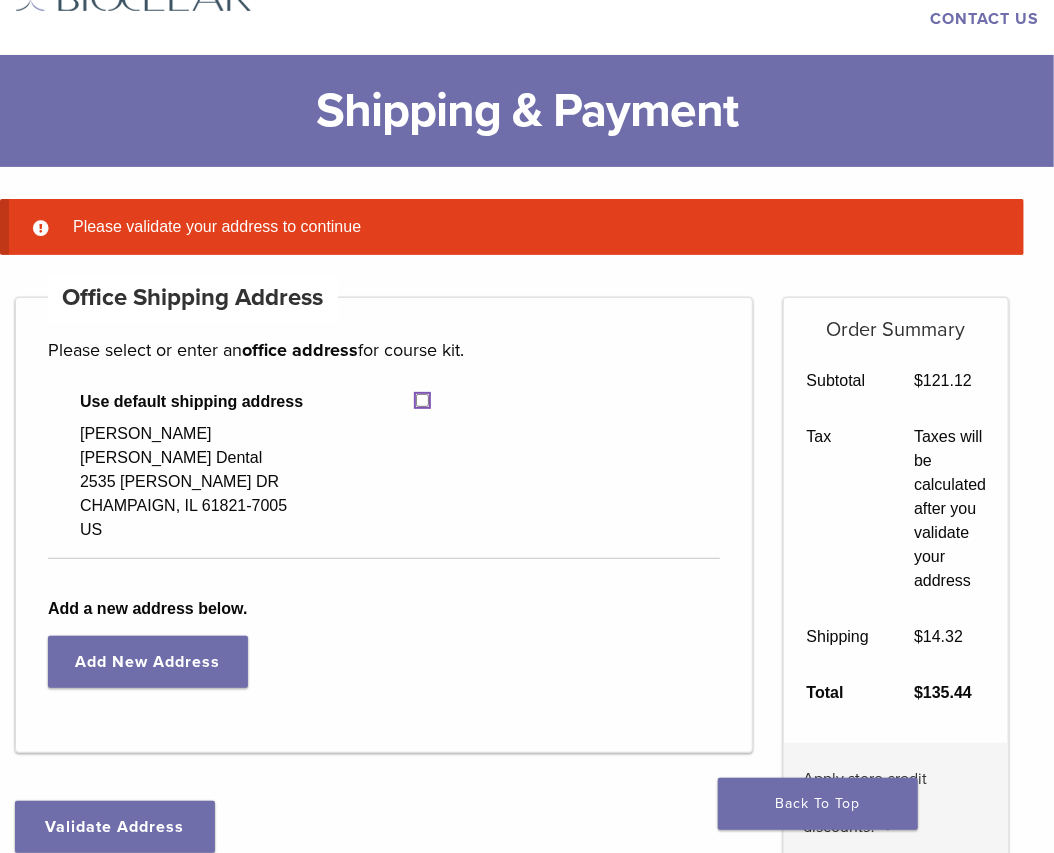 select on "**" 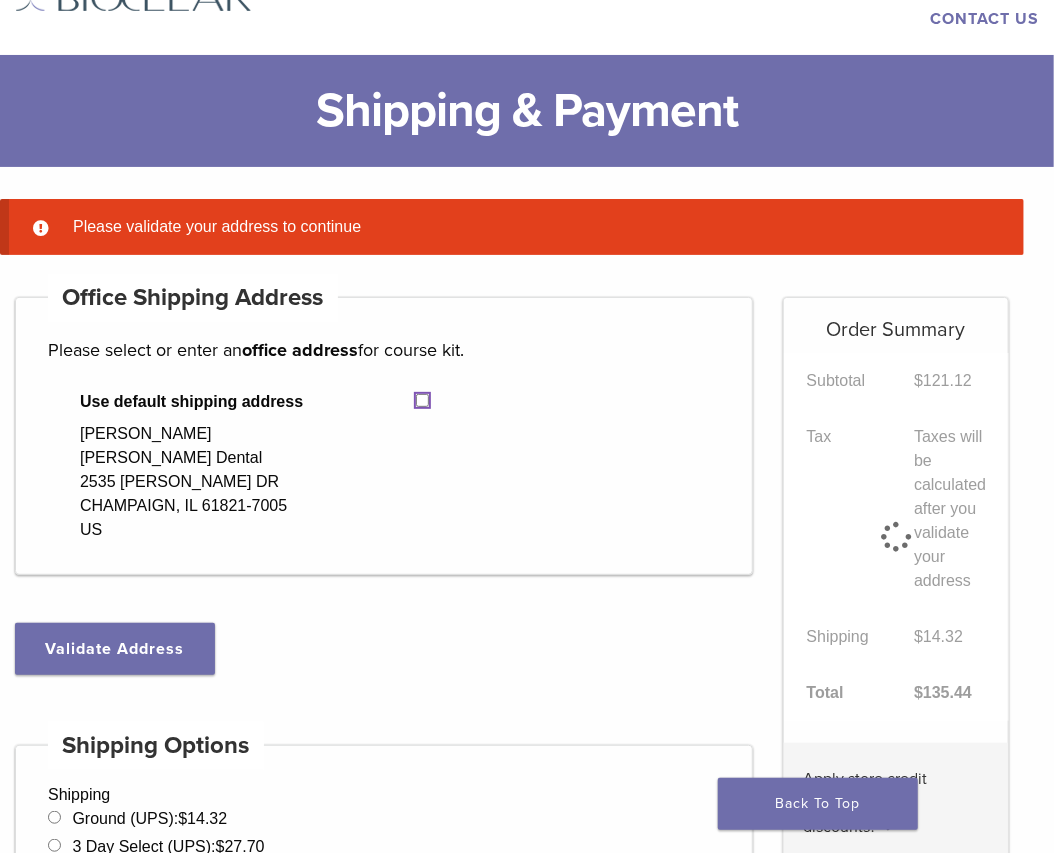 select on "**" 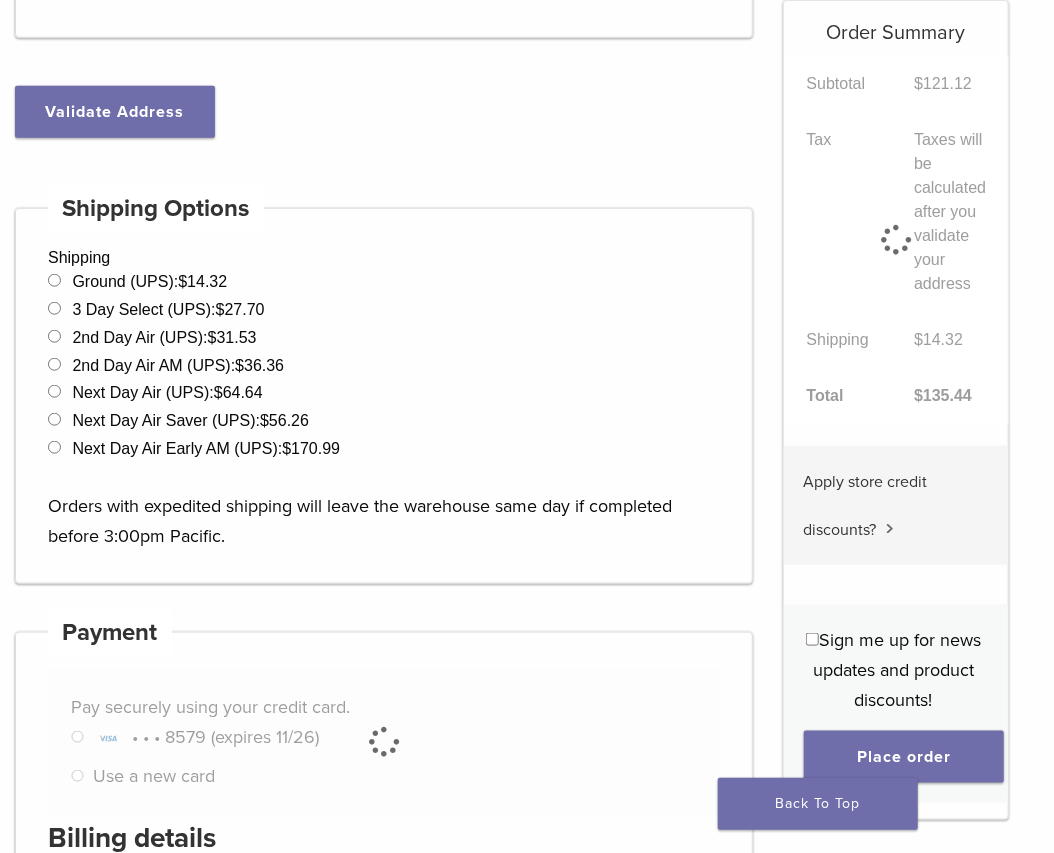 scroll, scrollTop: 878, scrollLeft: 0, axis: vertical 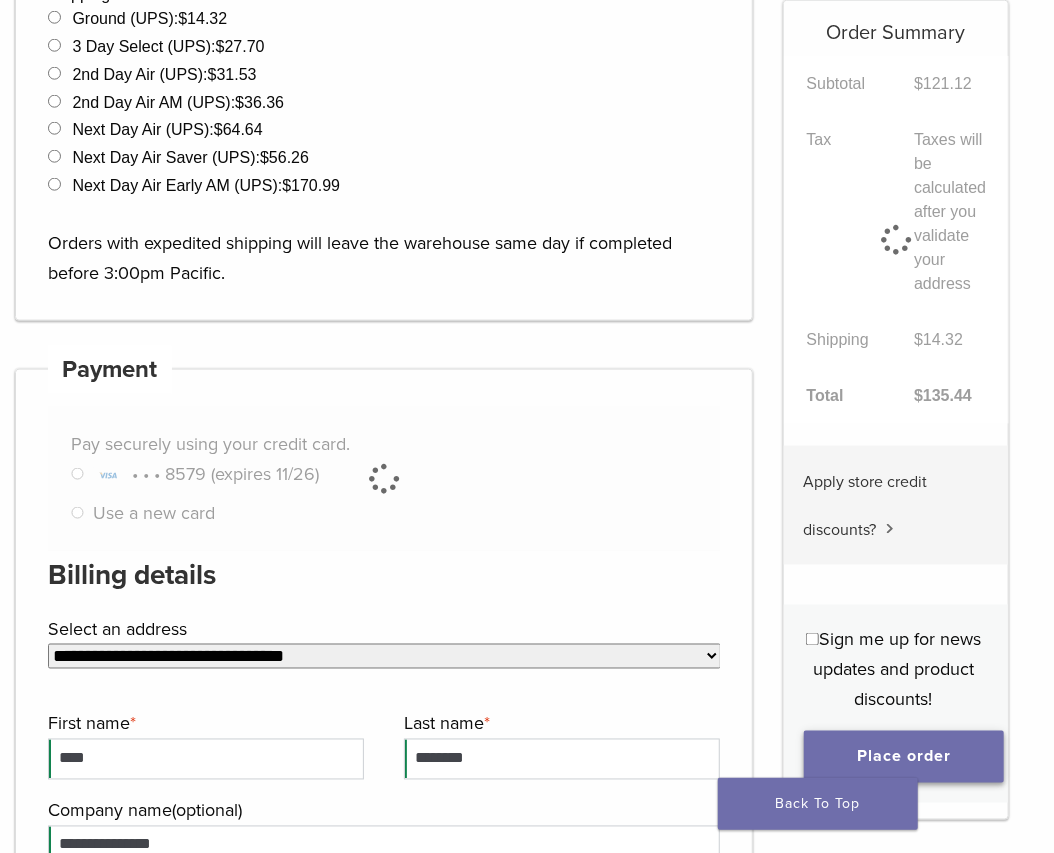 click on "Place order" at bounding box center [904, 757] 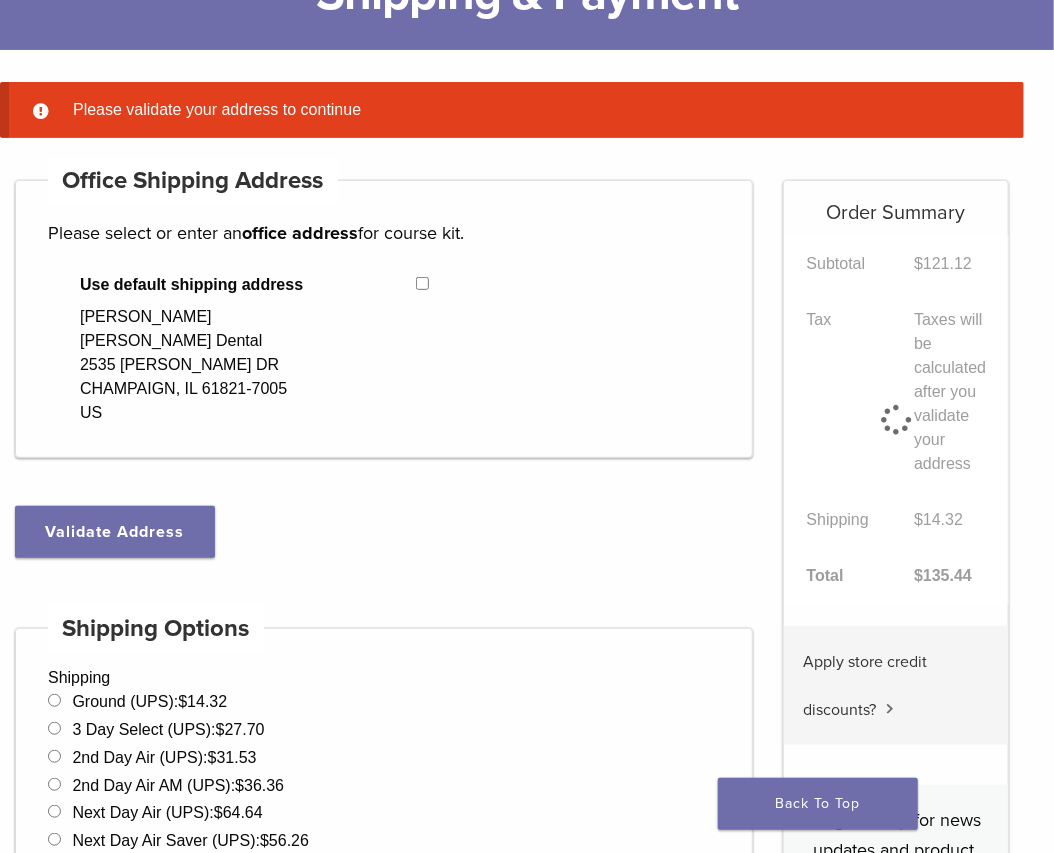 scroll, scrollTop: 178, scrollLeft: 0, axis: vertical 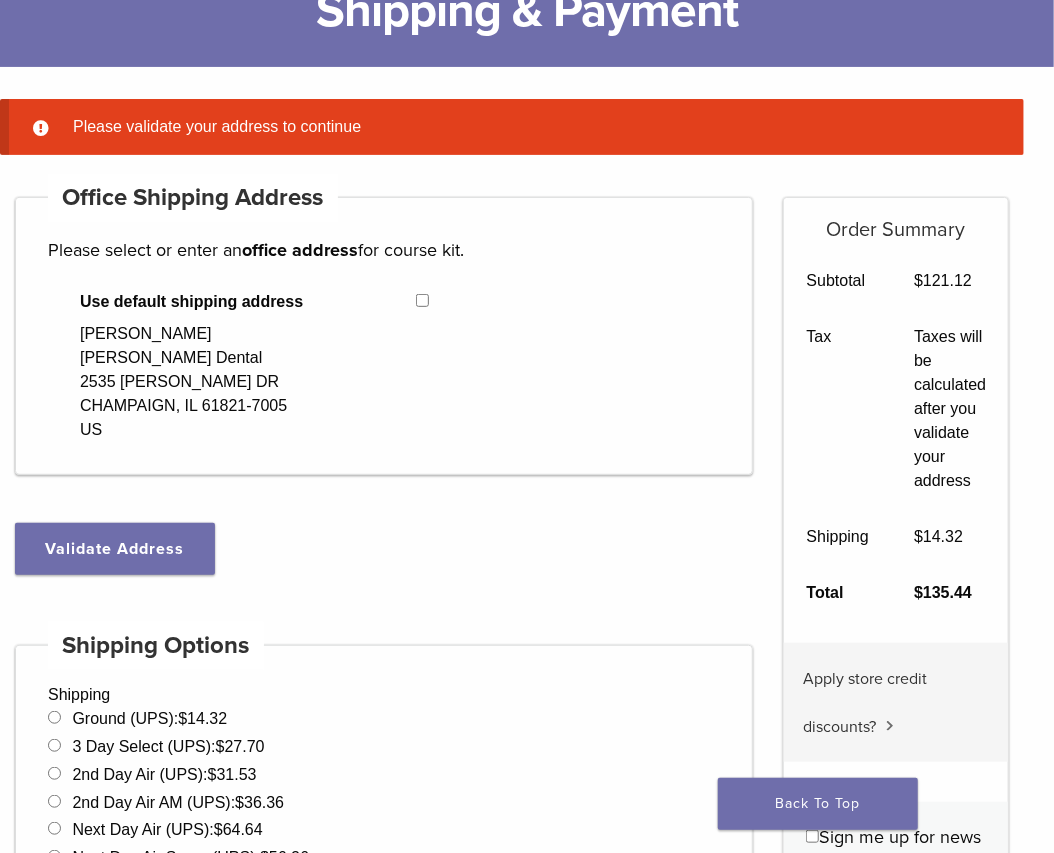 click on "John Anderson Anderson Dental 2535 GALEN DR CHAMPAIGN, IL 61821-7005 US" at bounding box center (183, 382) 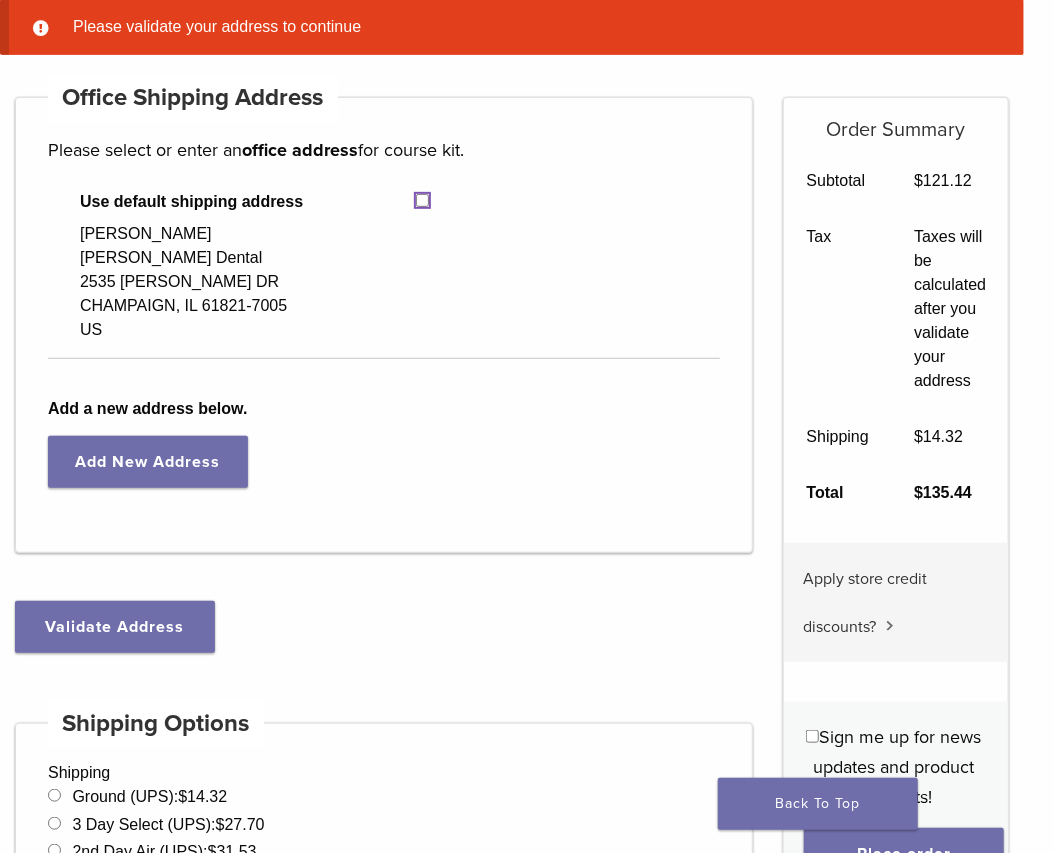 select on "**" 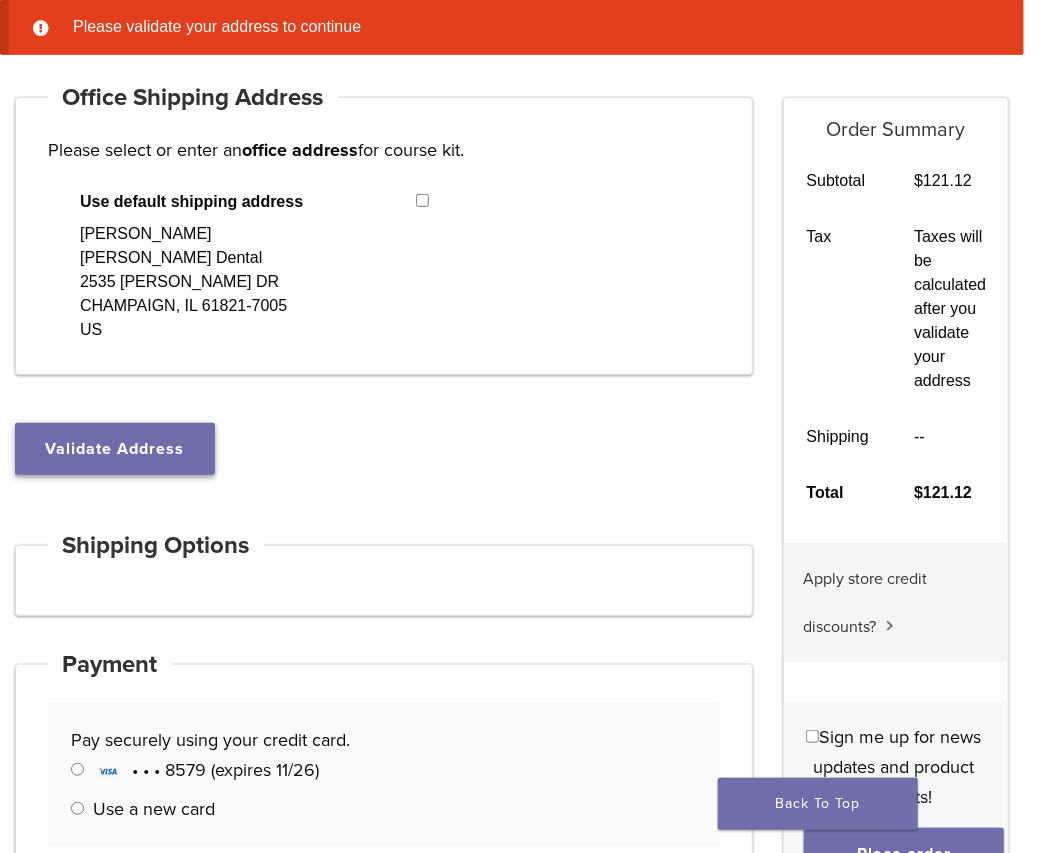 click on "Validate Address" at bounding box center [115, 449] 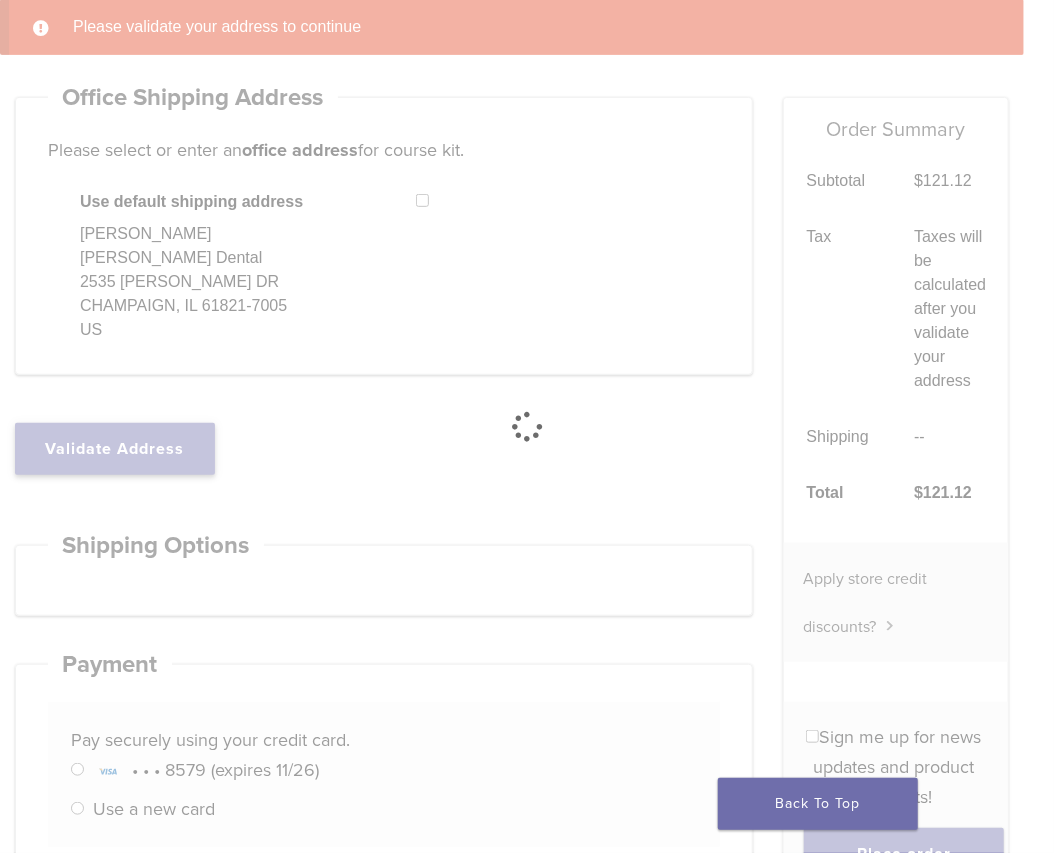 select on "**" 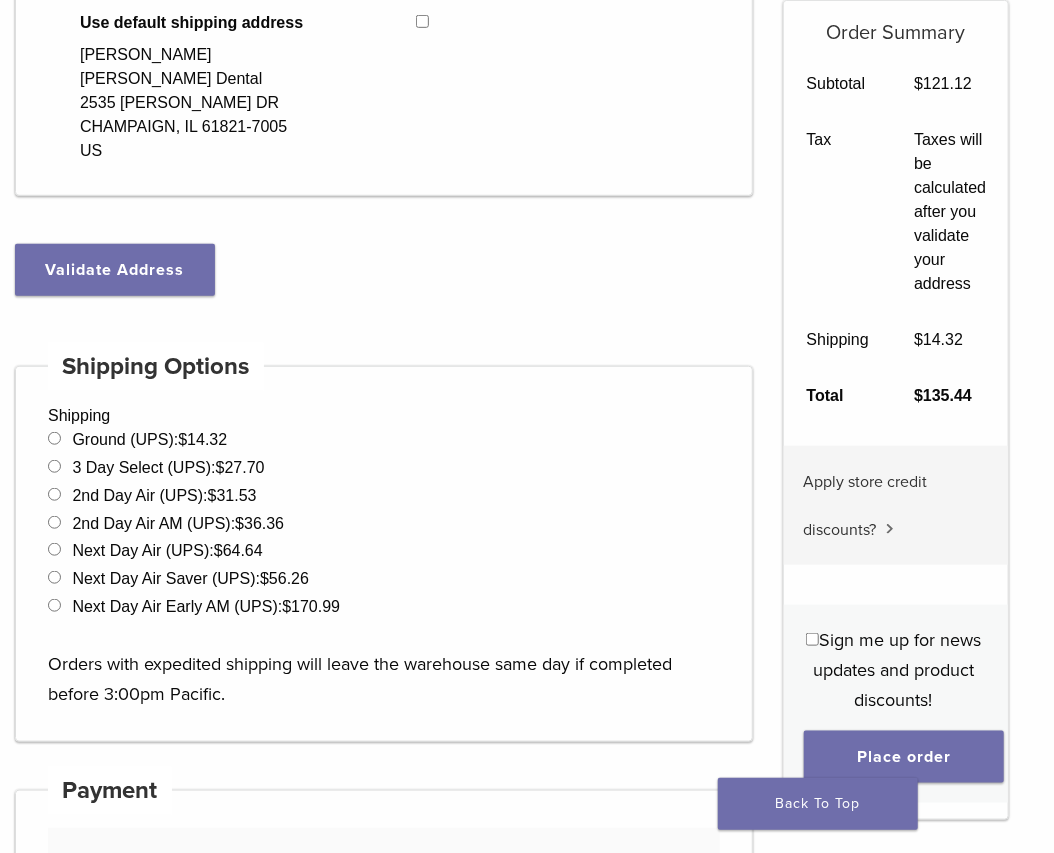 scroll, scrollTop: 578, scrollLeft: 0, axis: vertical 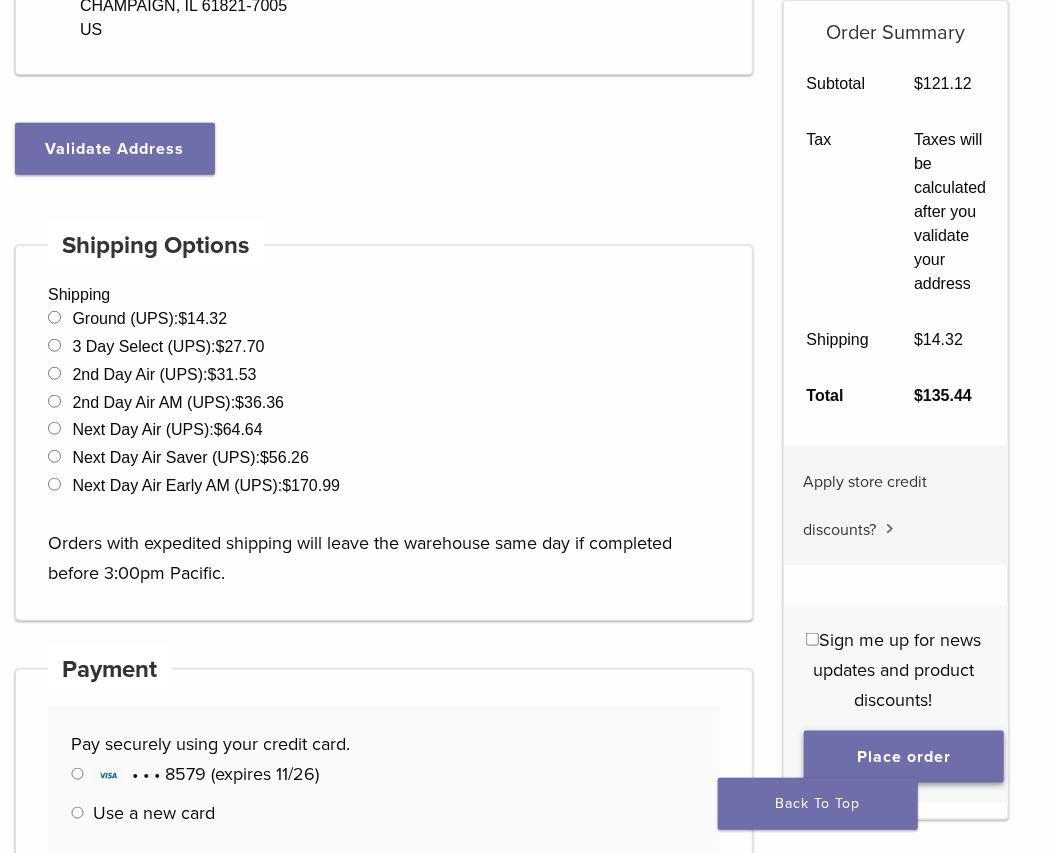 click on "Place order" at bounding box center (904, 757) 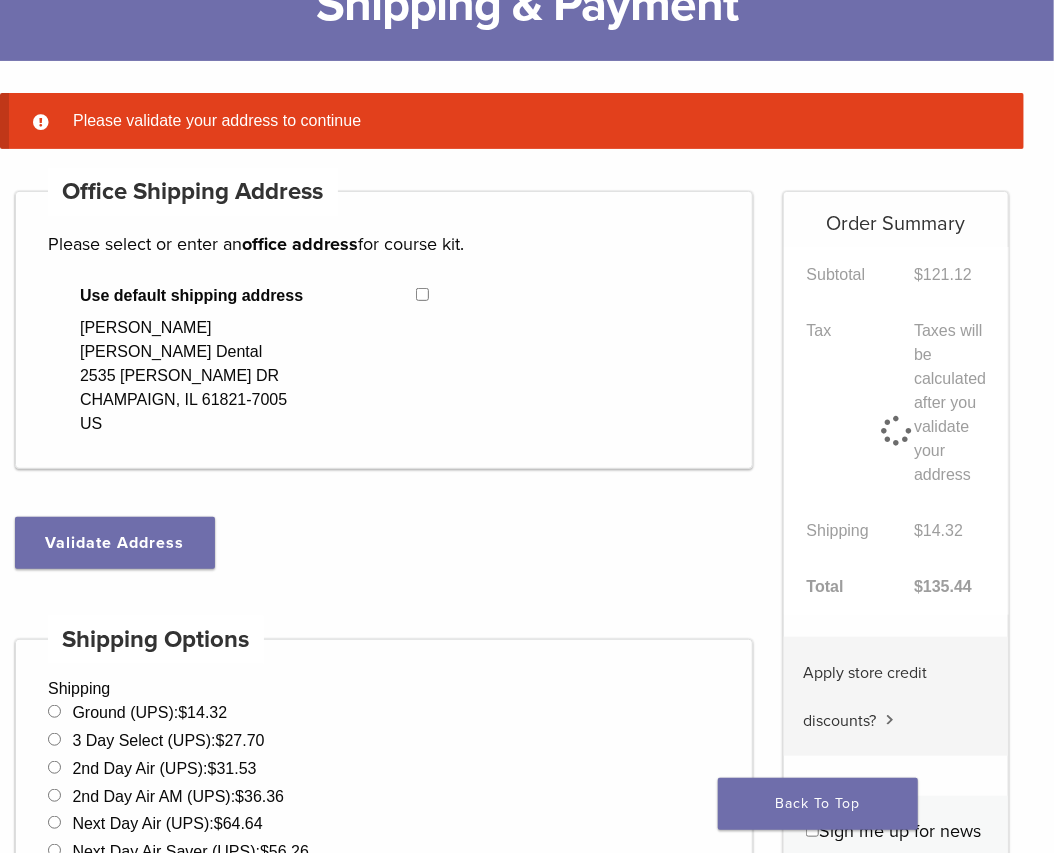 scroll, scrollTop: 178, scrollLeft: 0, axis: vertical 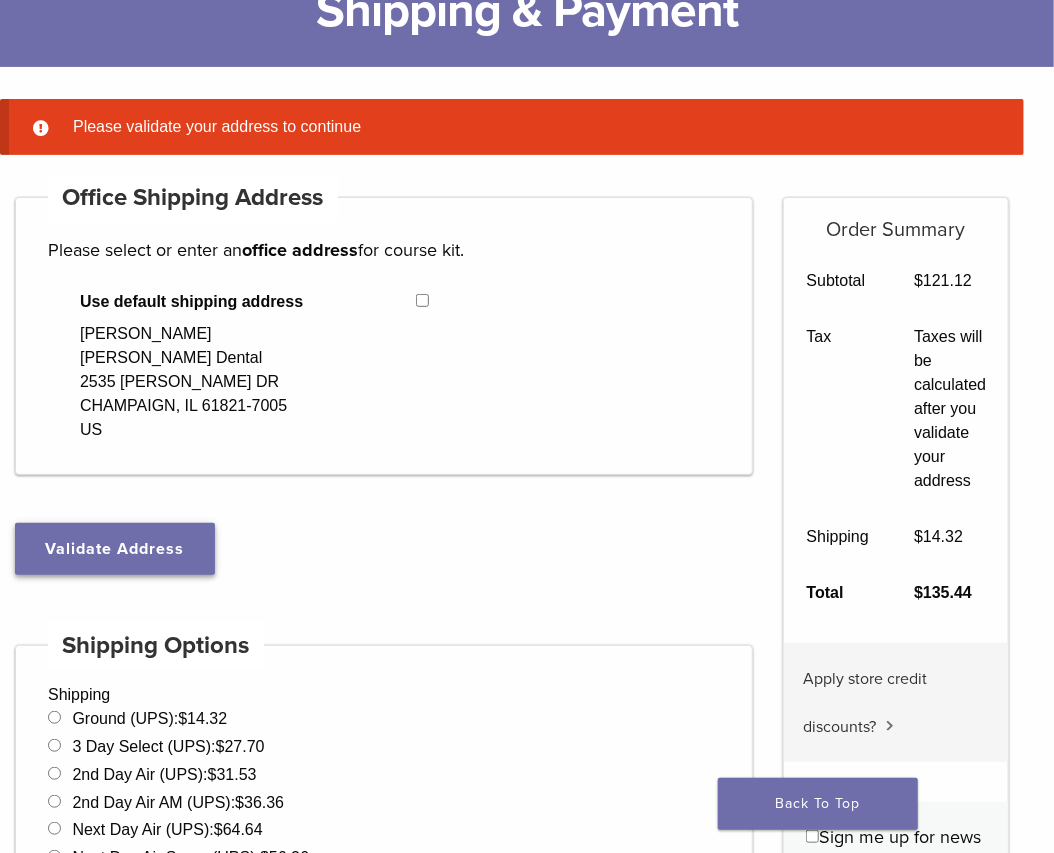 click on "Validate Address" at bounding box center (115, 549) 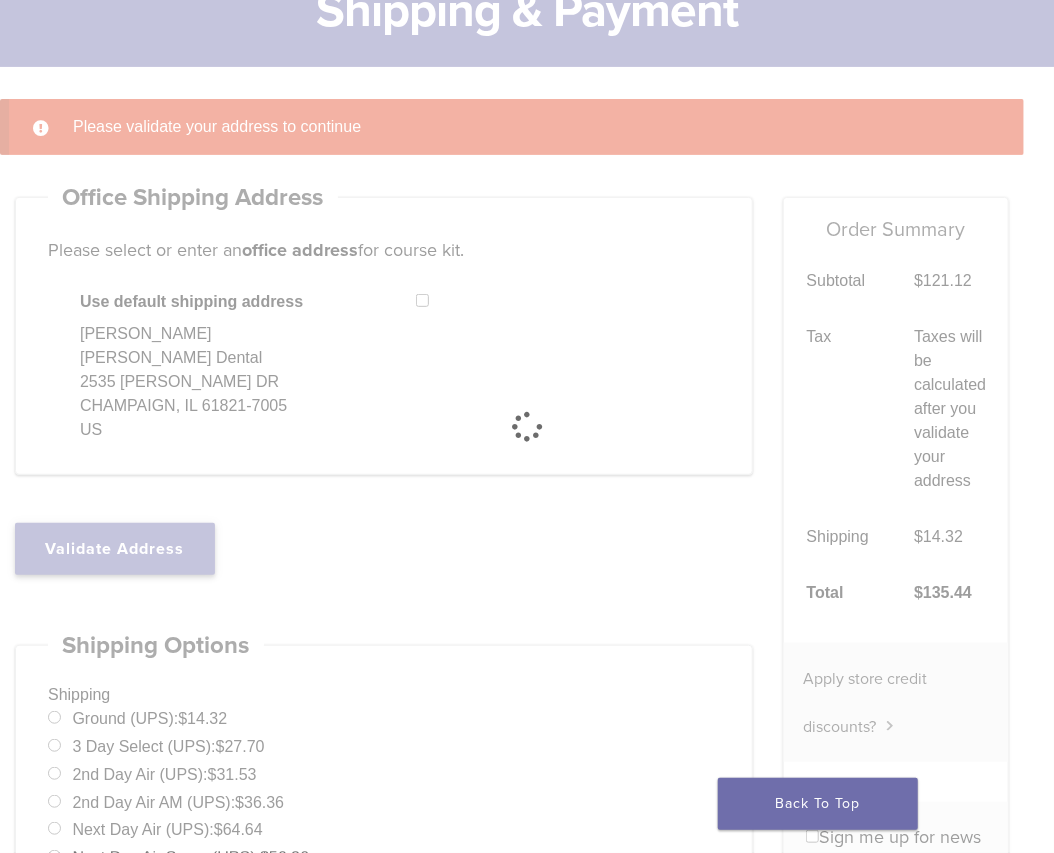 select on "**" 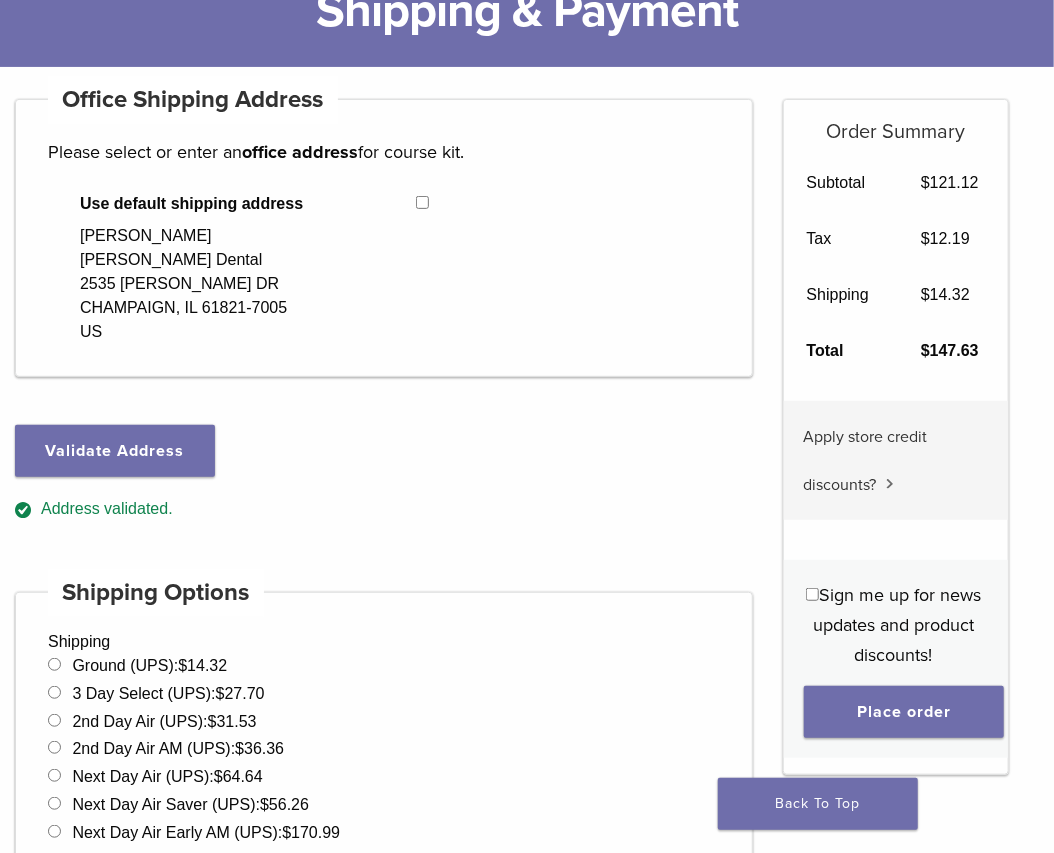 scroll, scrollTop: 278, scrollLeft: 0, axis: vertical 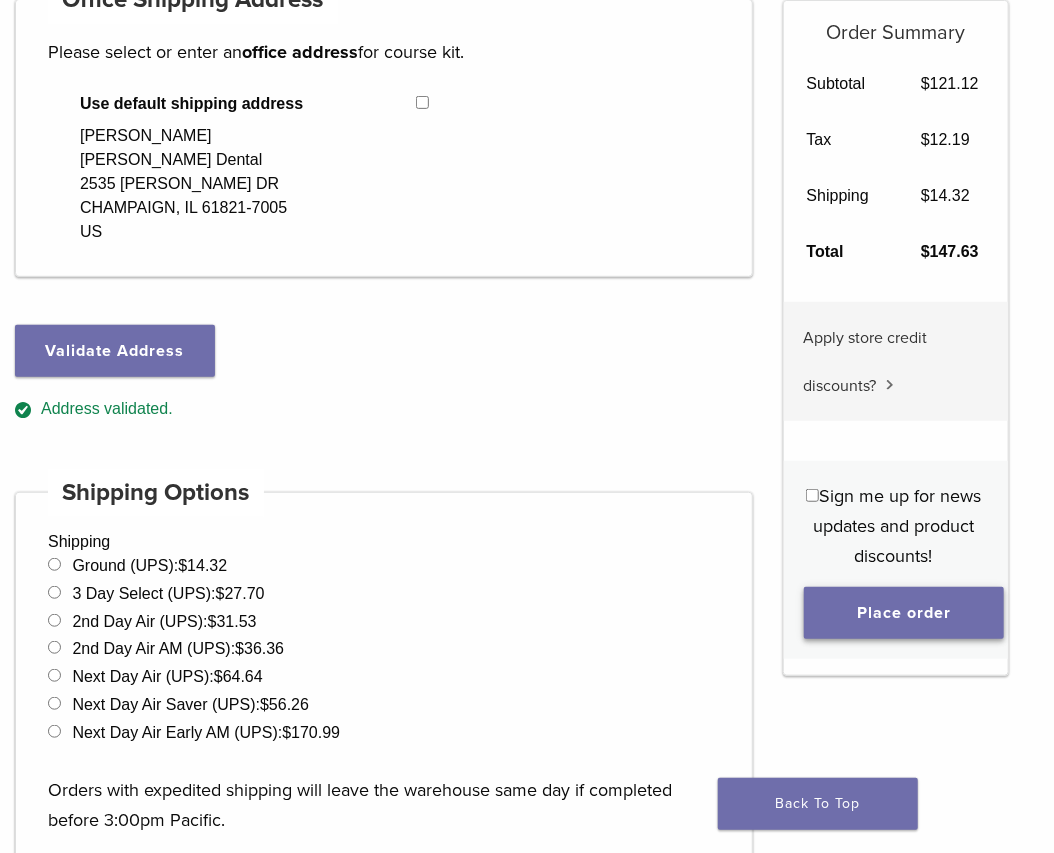 click on "Place order" at bounding box center (904, 613) 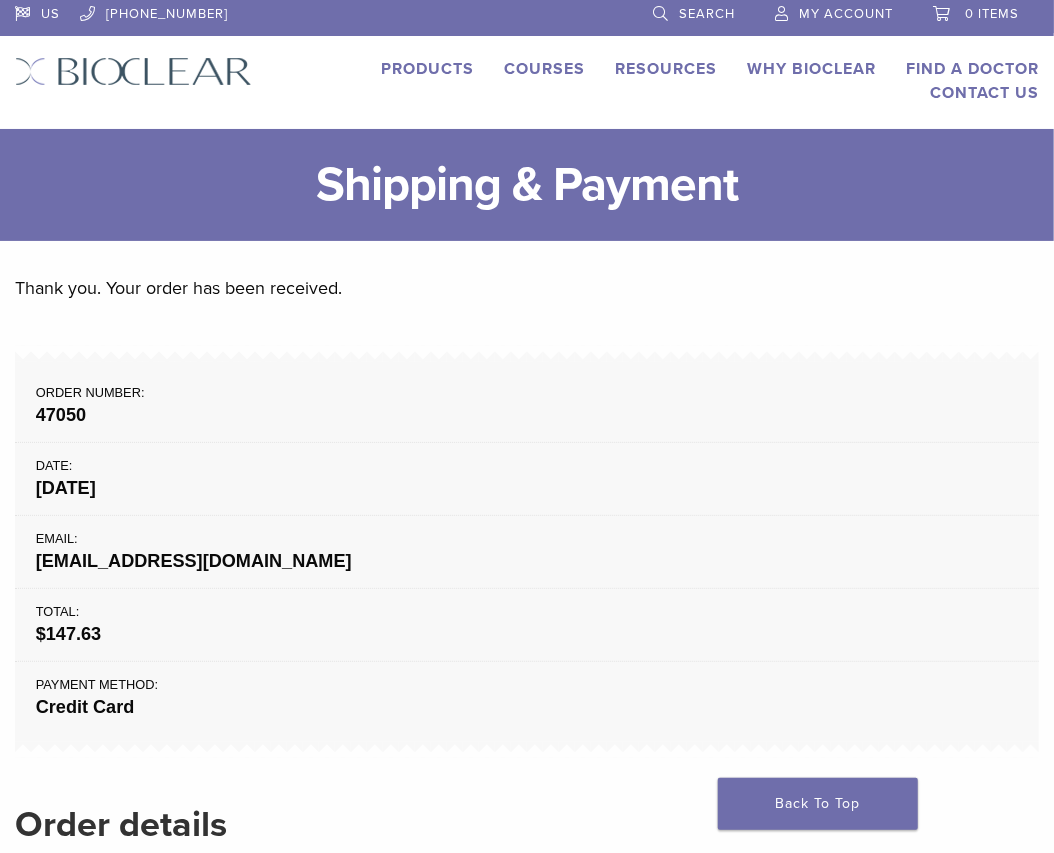 scroll, scrollTop: 0, scrollLeft: 0, axis: both 